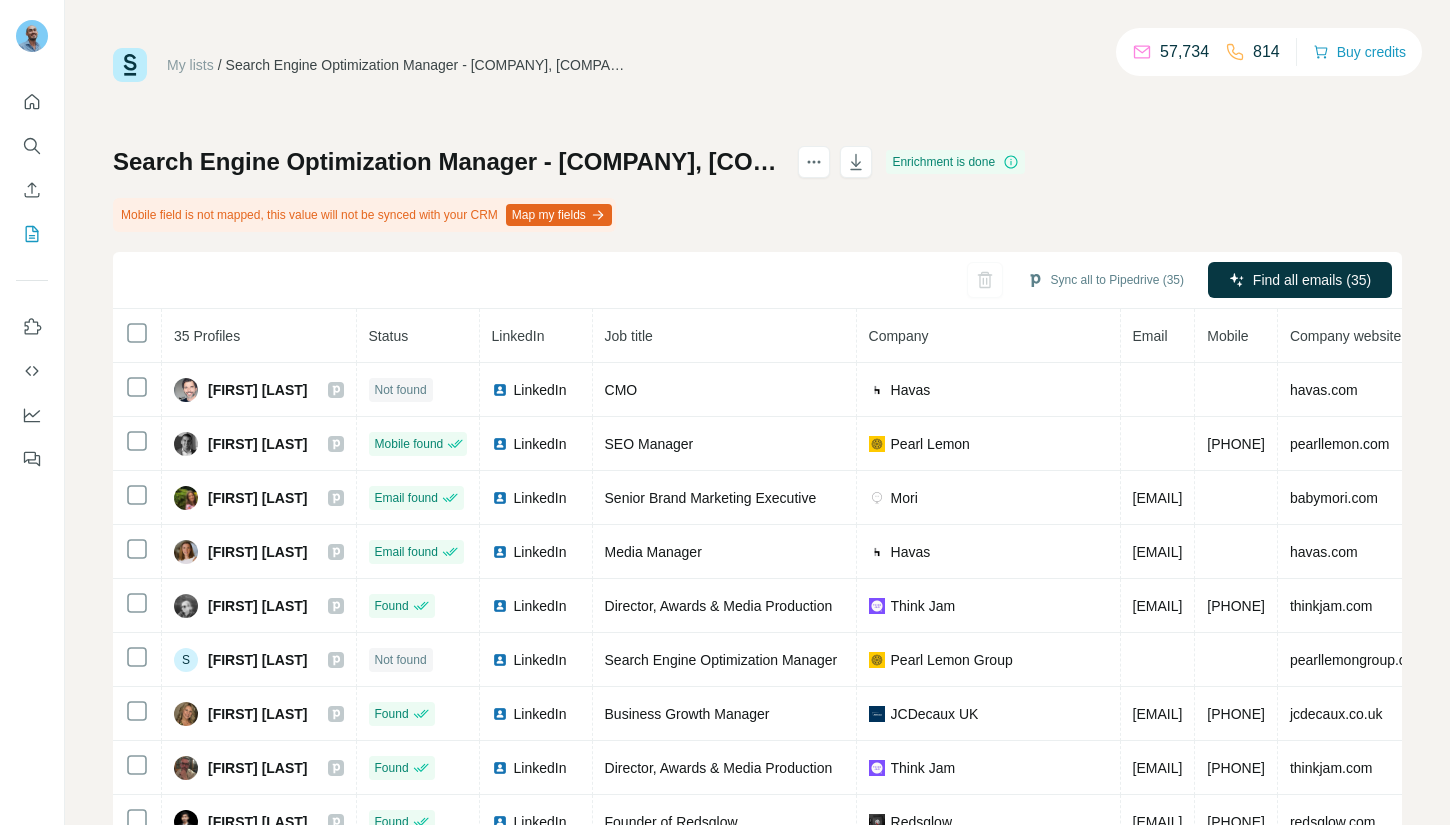 scroll, scrollTop: 0, scrollLeft: 0, axis: both 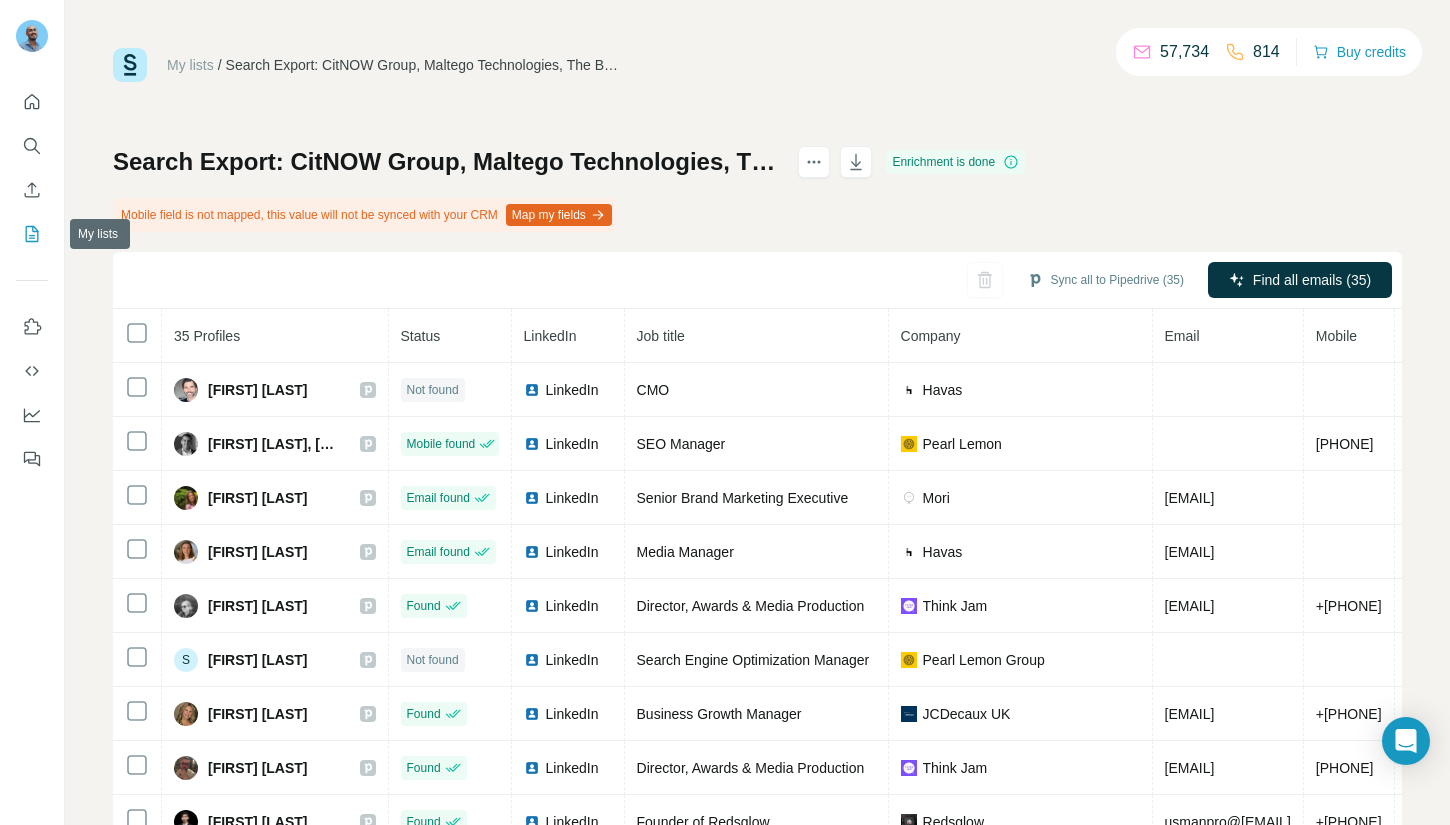 click 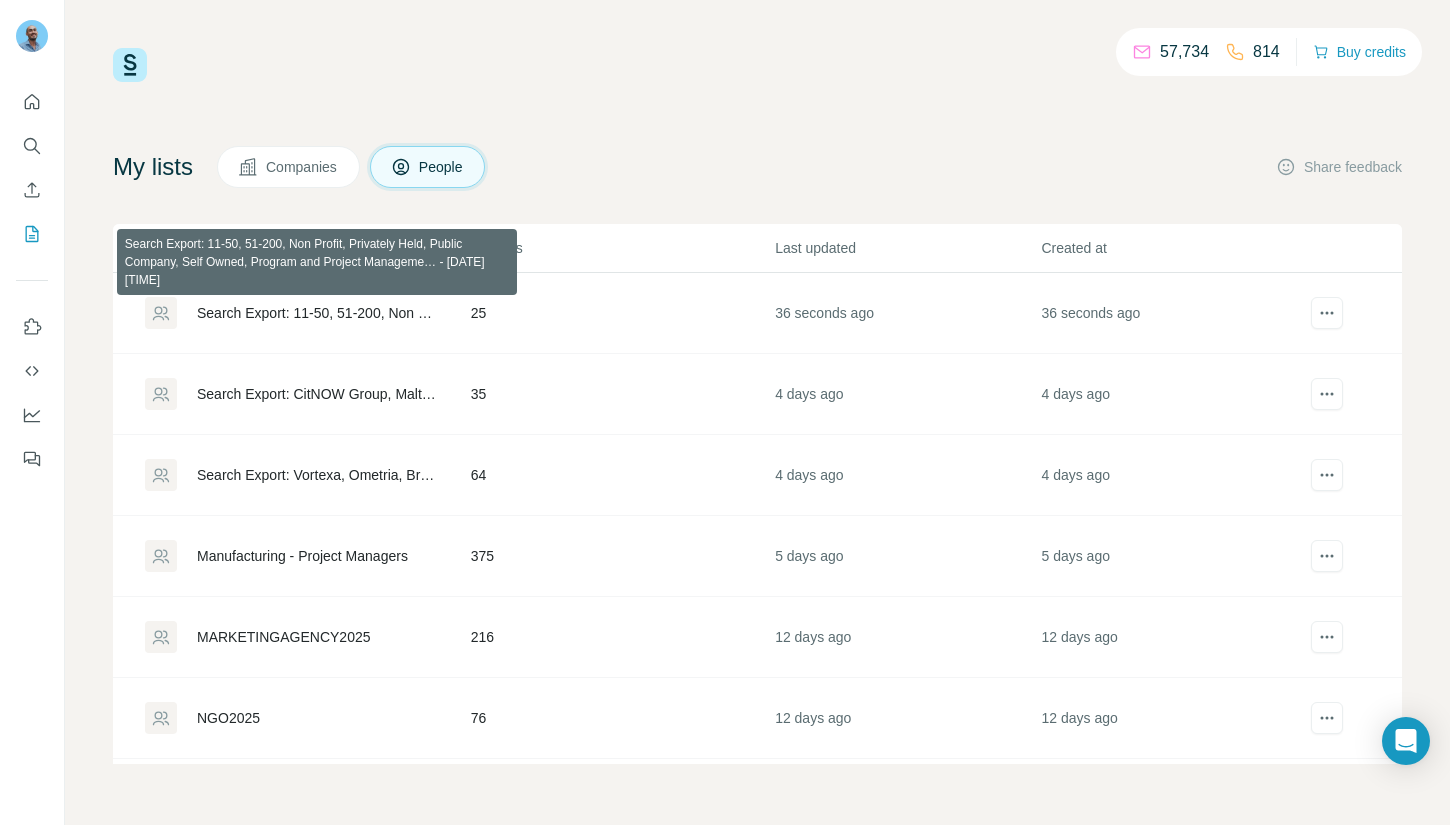 click on "Search Export: 11-50, 51-200, Non Profit, Privately Held, Public Company, Self Owned, Program and Project Manageme… - [DATE] [TIME]" at bounding box center [317, 313] 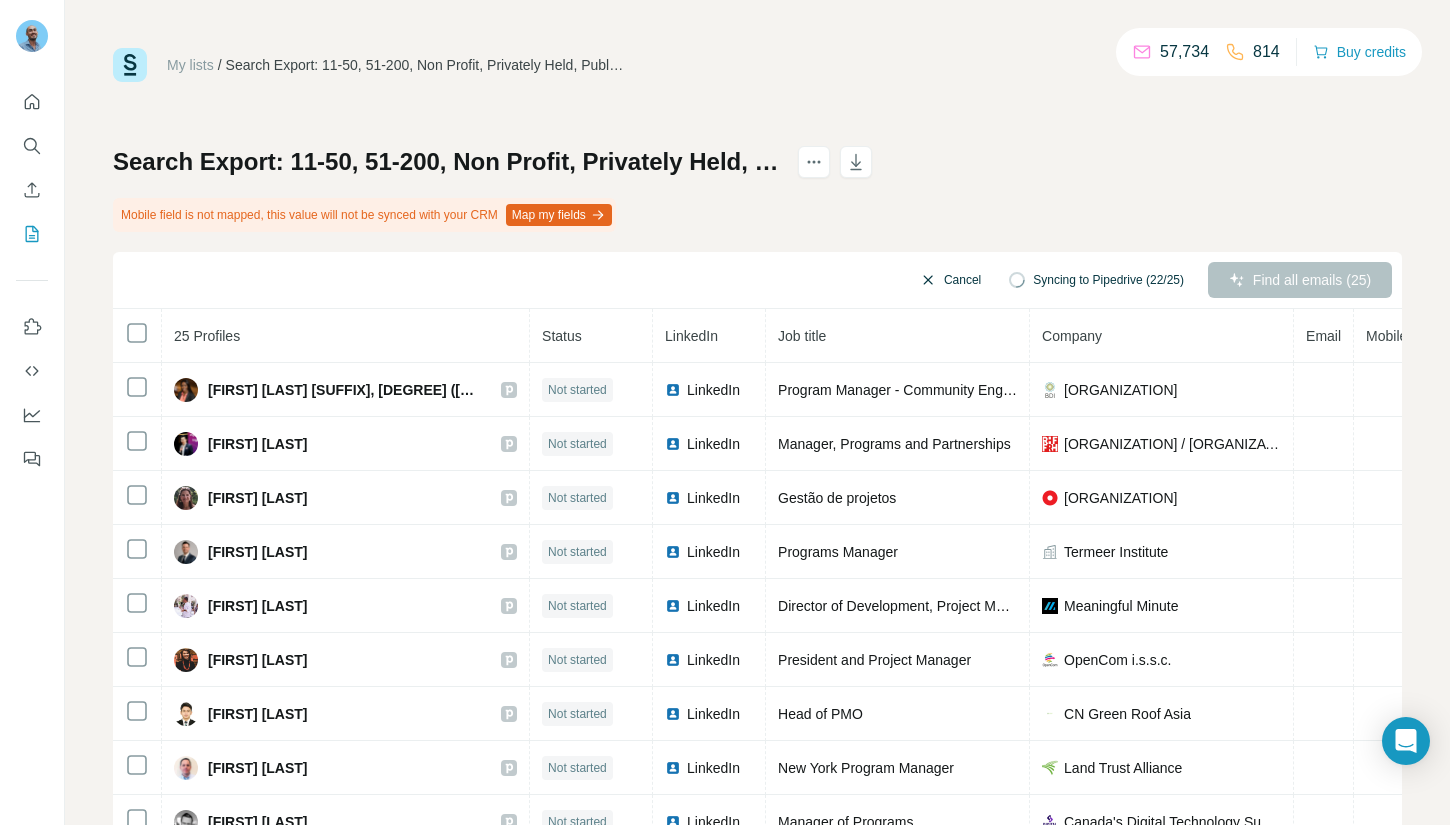 click on "Cancel" at bounding box center (950, 280) 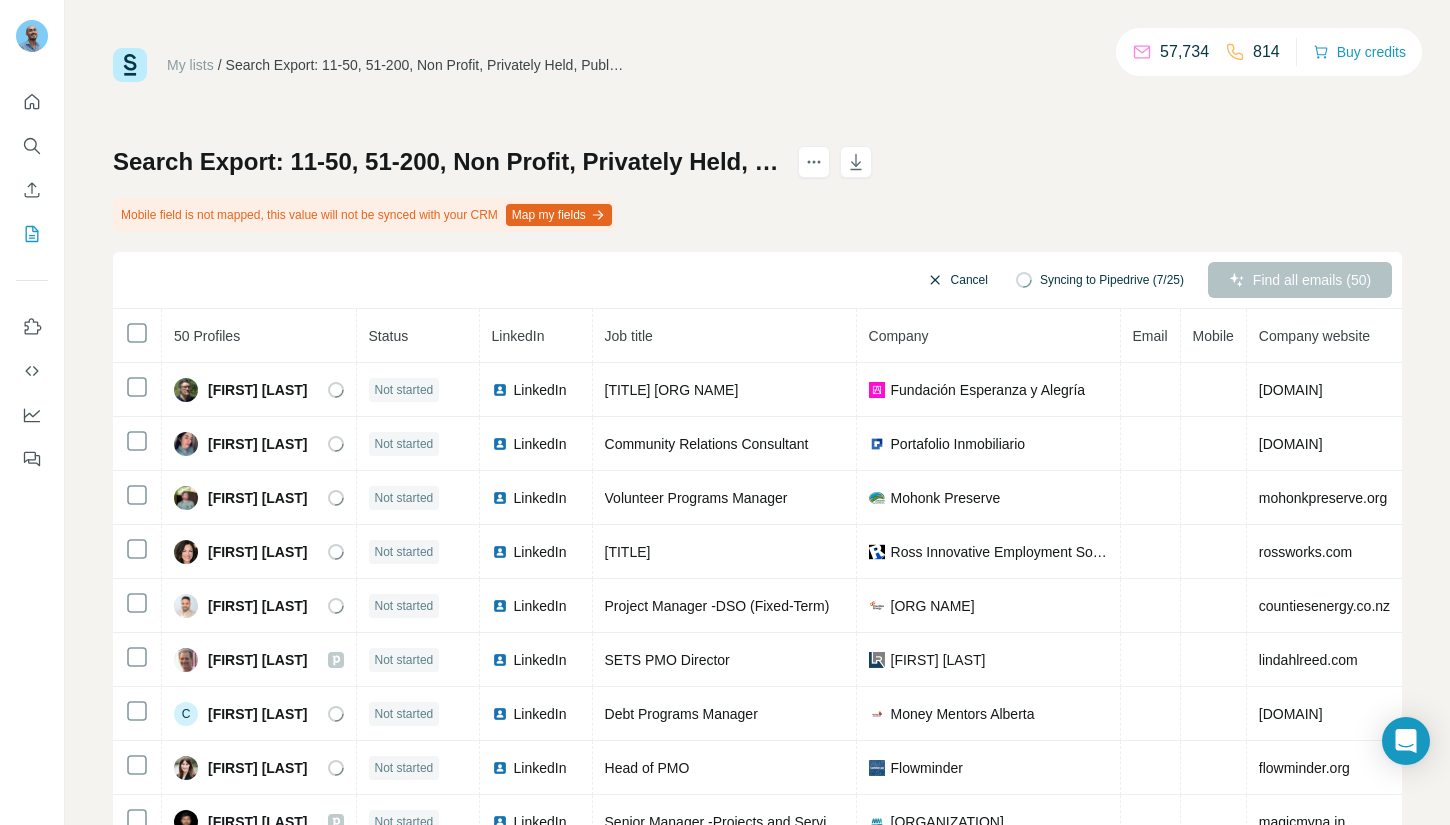 click on "Cancel" at bounding box center [957, 280] 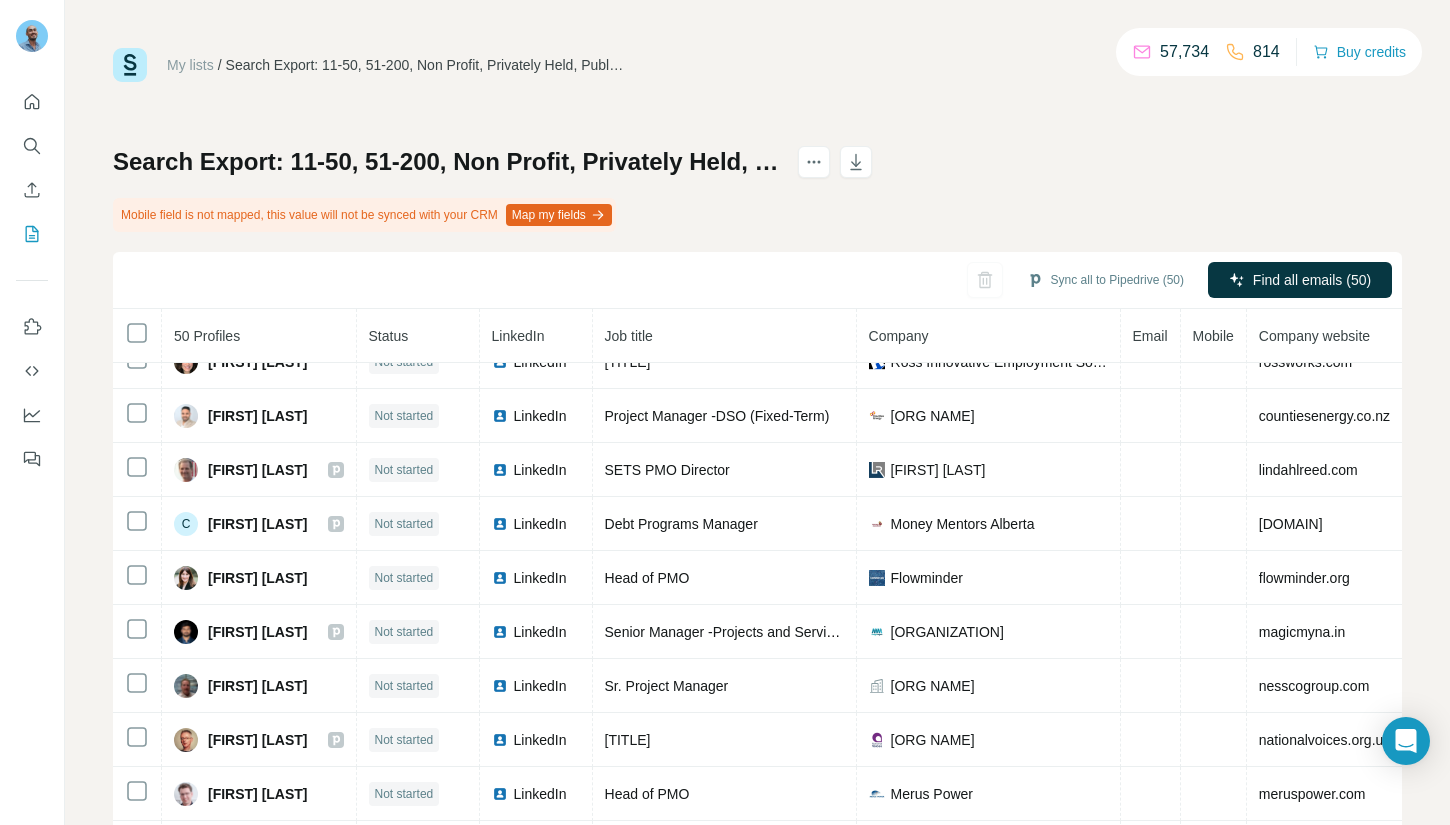 scroll, scrollTop: 606, scrollLeft: 0, axis: vertical 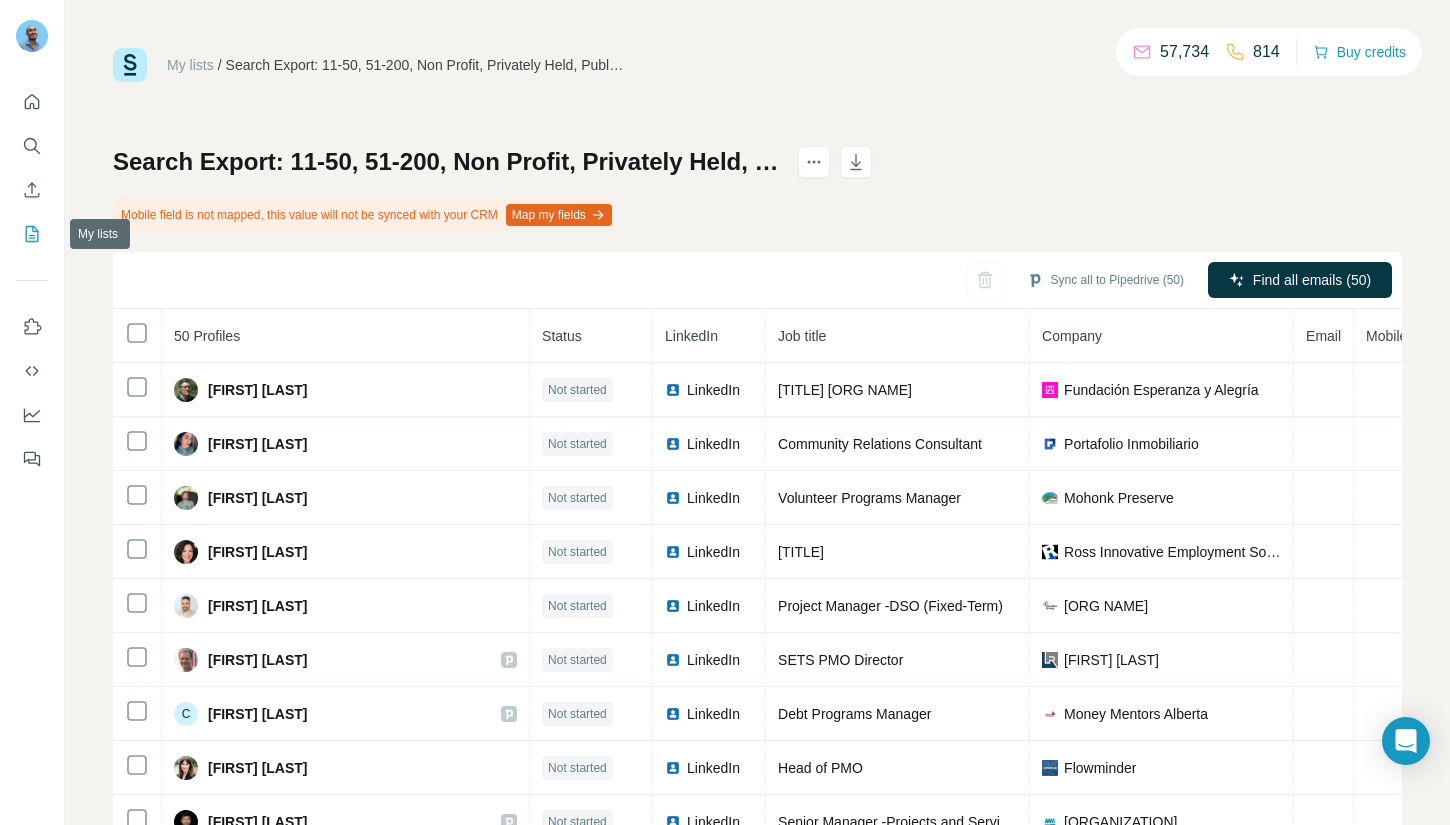 click 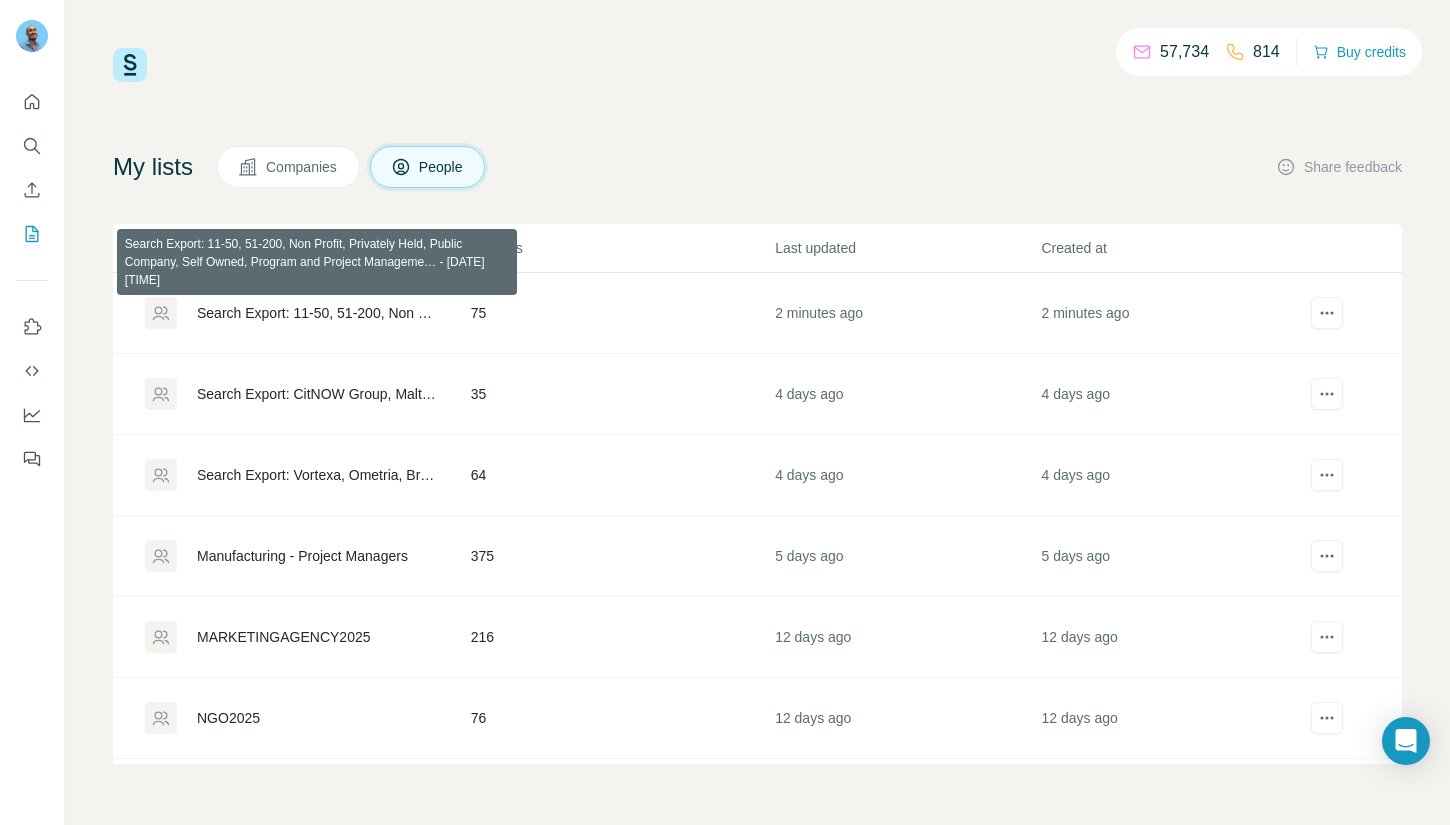 click on "[SEARCH_EXPORT] - [DATE] [TIME]" at bounding box center [317, 313] 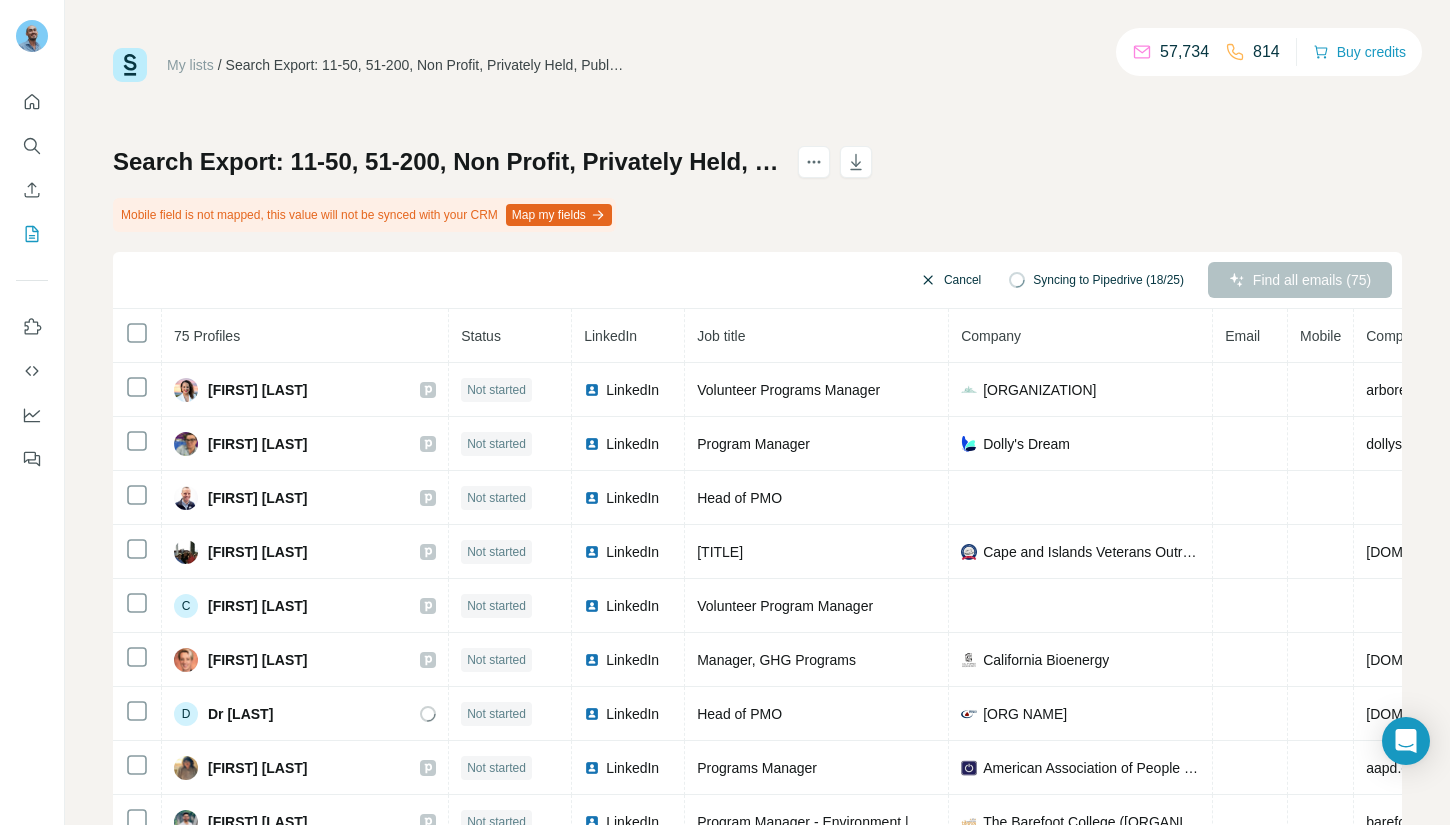 click on "Cancel" at bounding box center (950, 280) 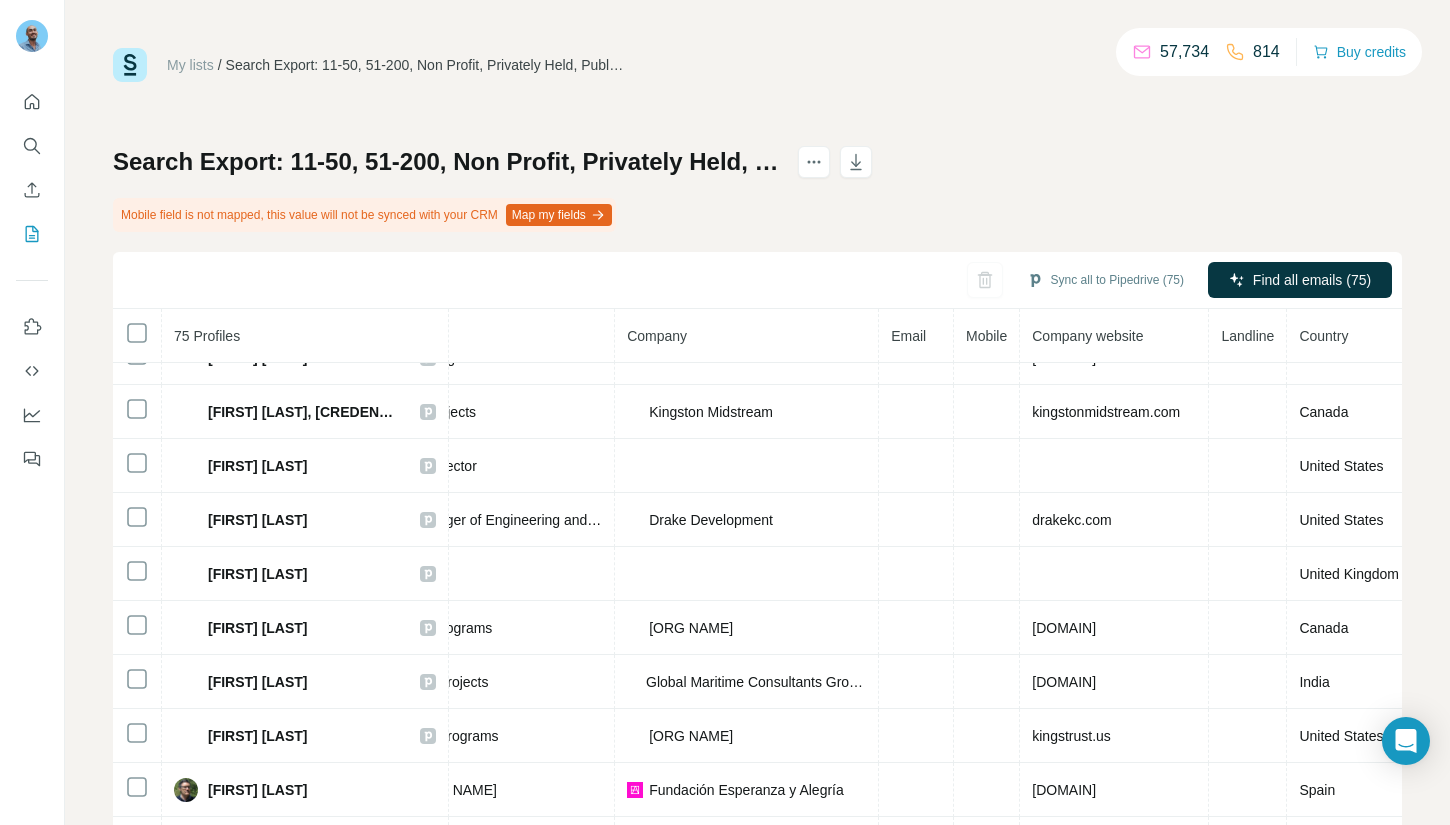 scroll, scrollTop: 1146, scrollLeft: 334, axis: both 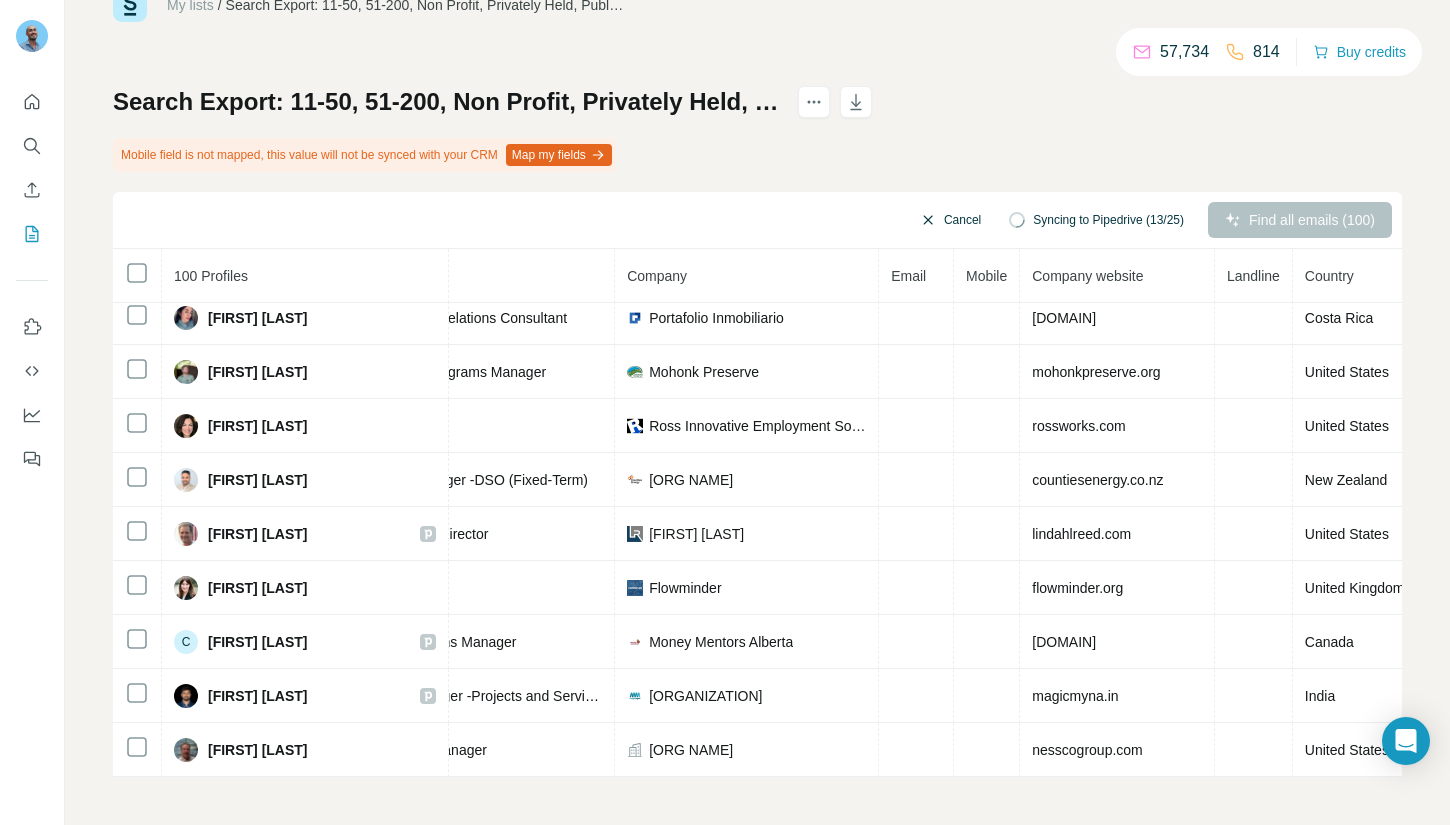 click on "Cancel" at bounding box center [950, 220] 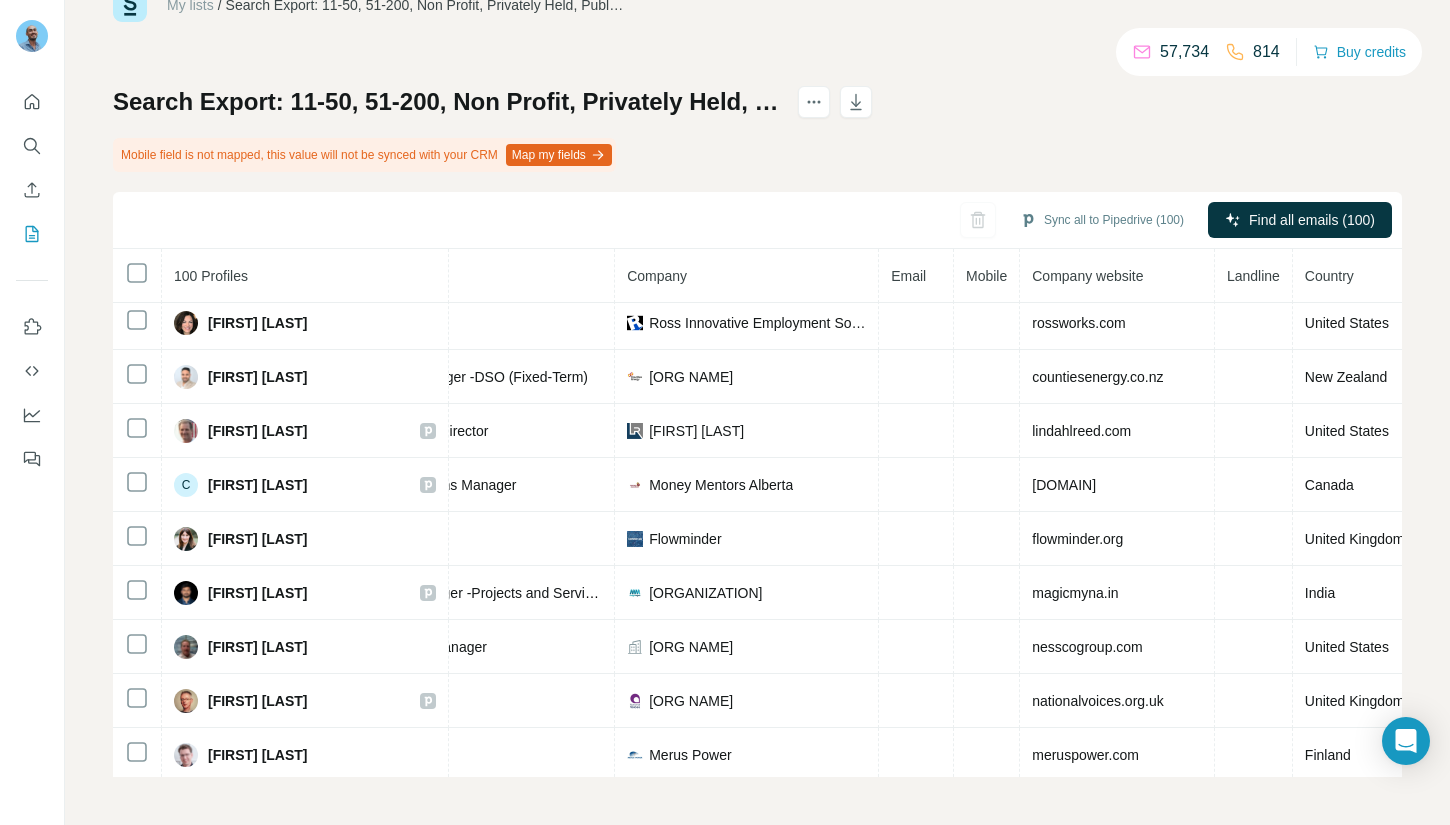 scroll, scrollTop: 4926, scrollLeft: 334, axis: both 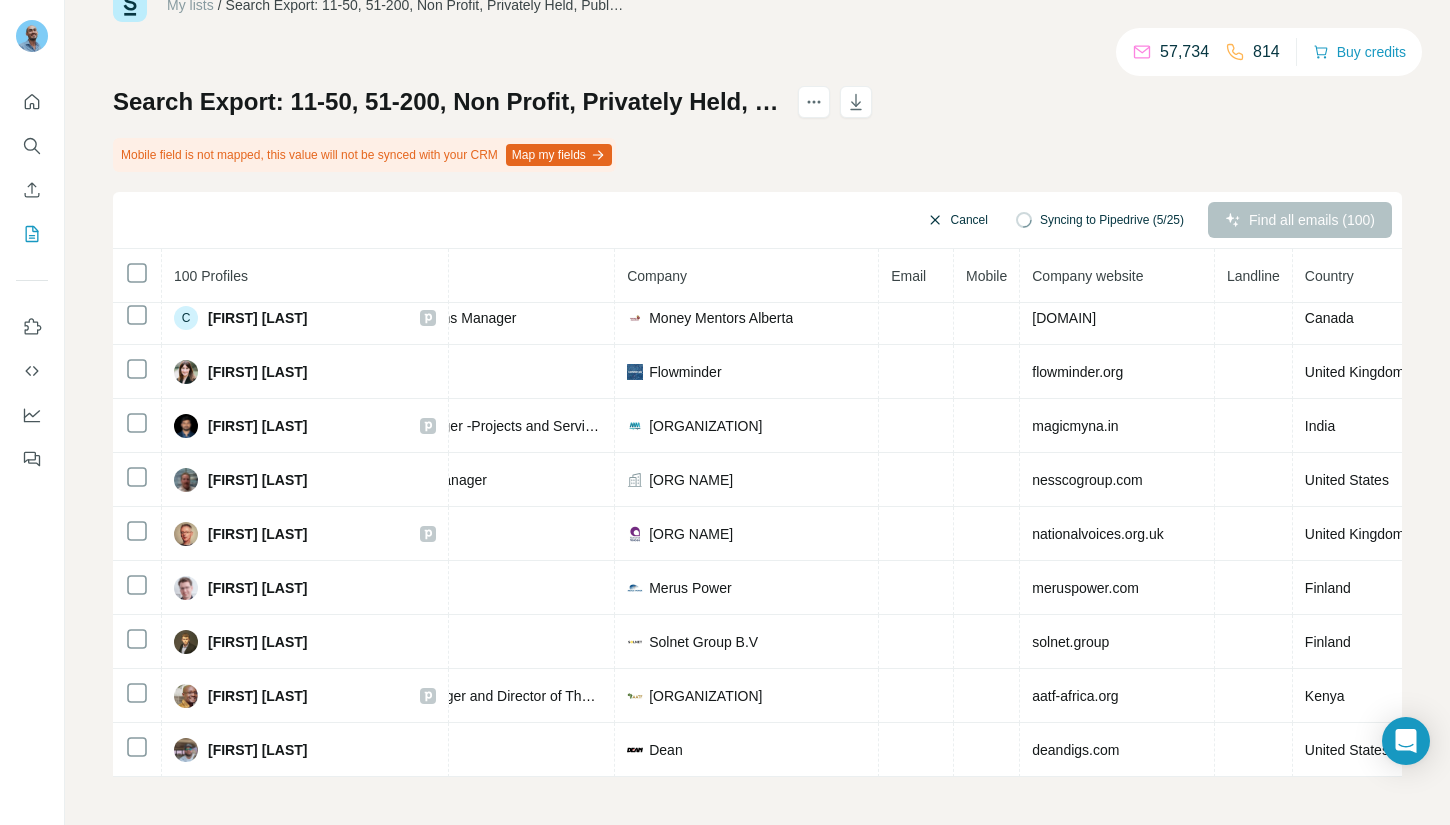 click on "Cancel" at bounding box center [957, 220] 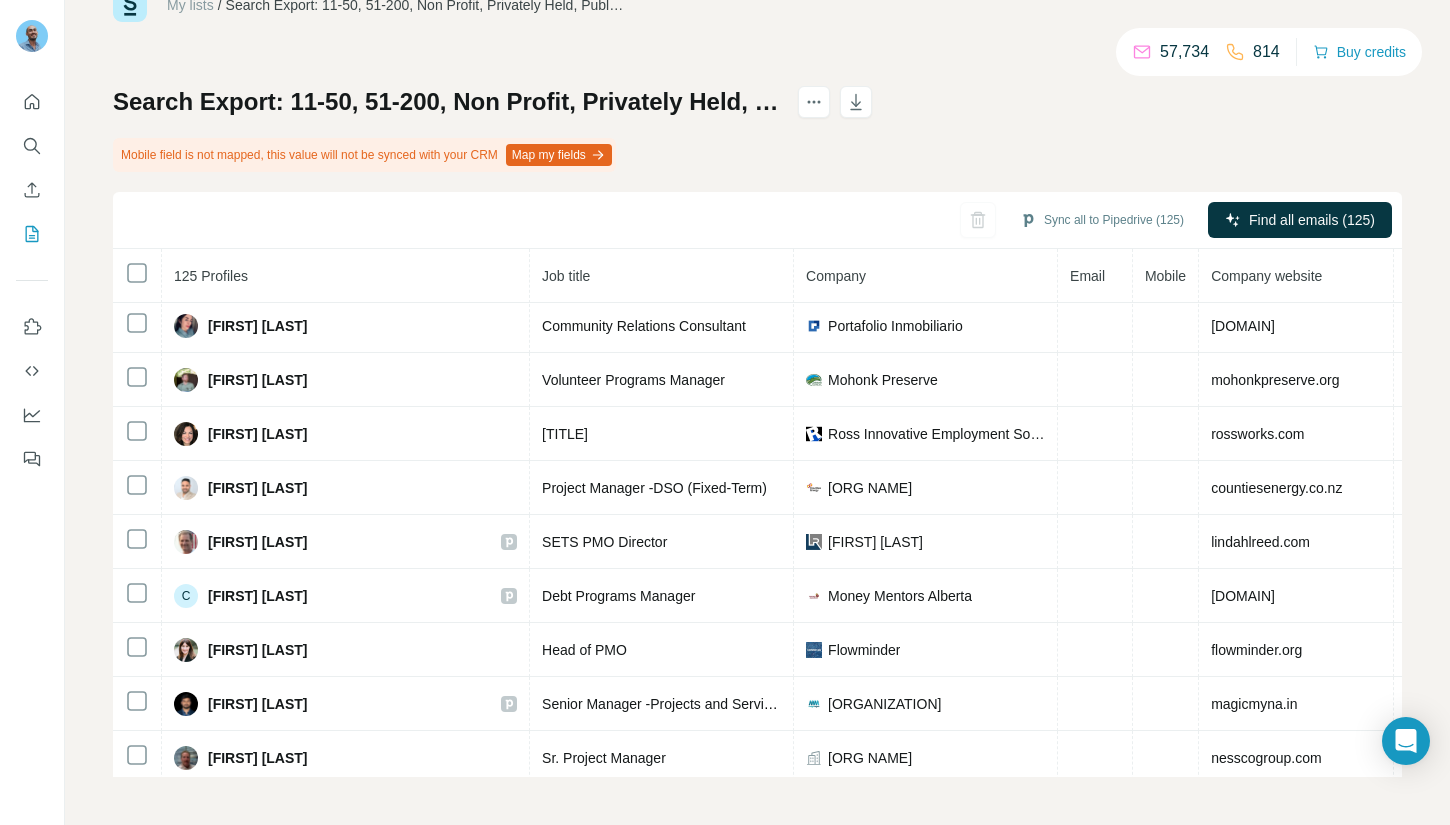 scroll, scrollTop: 5997, scrollLeft: 236, axis: both 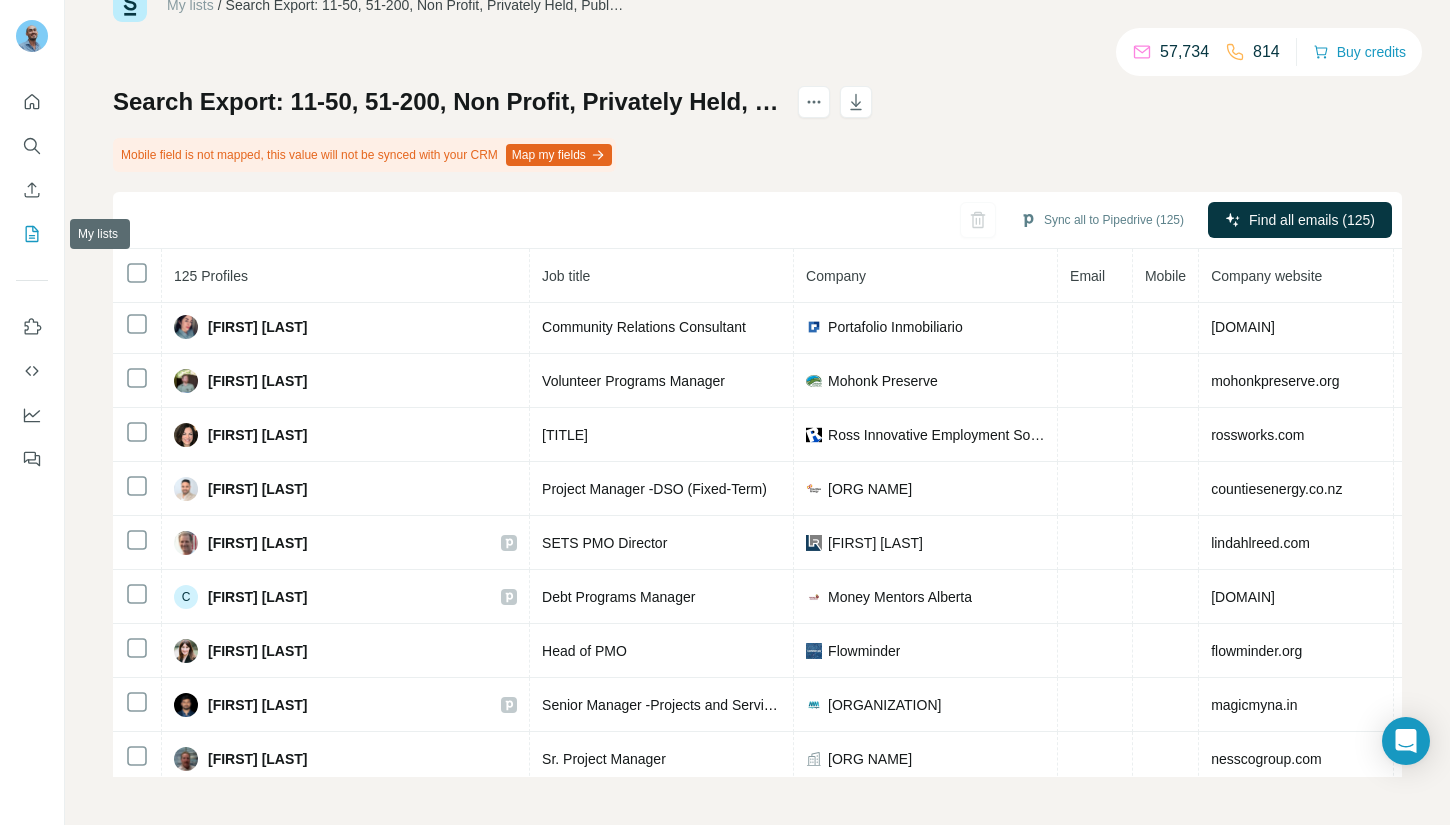 click 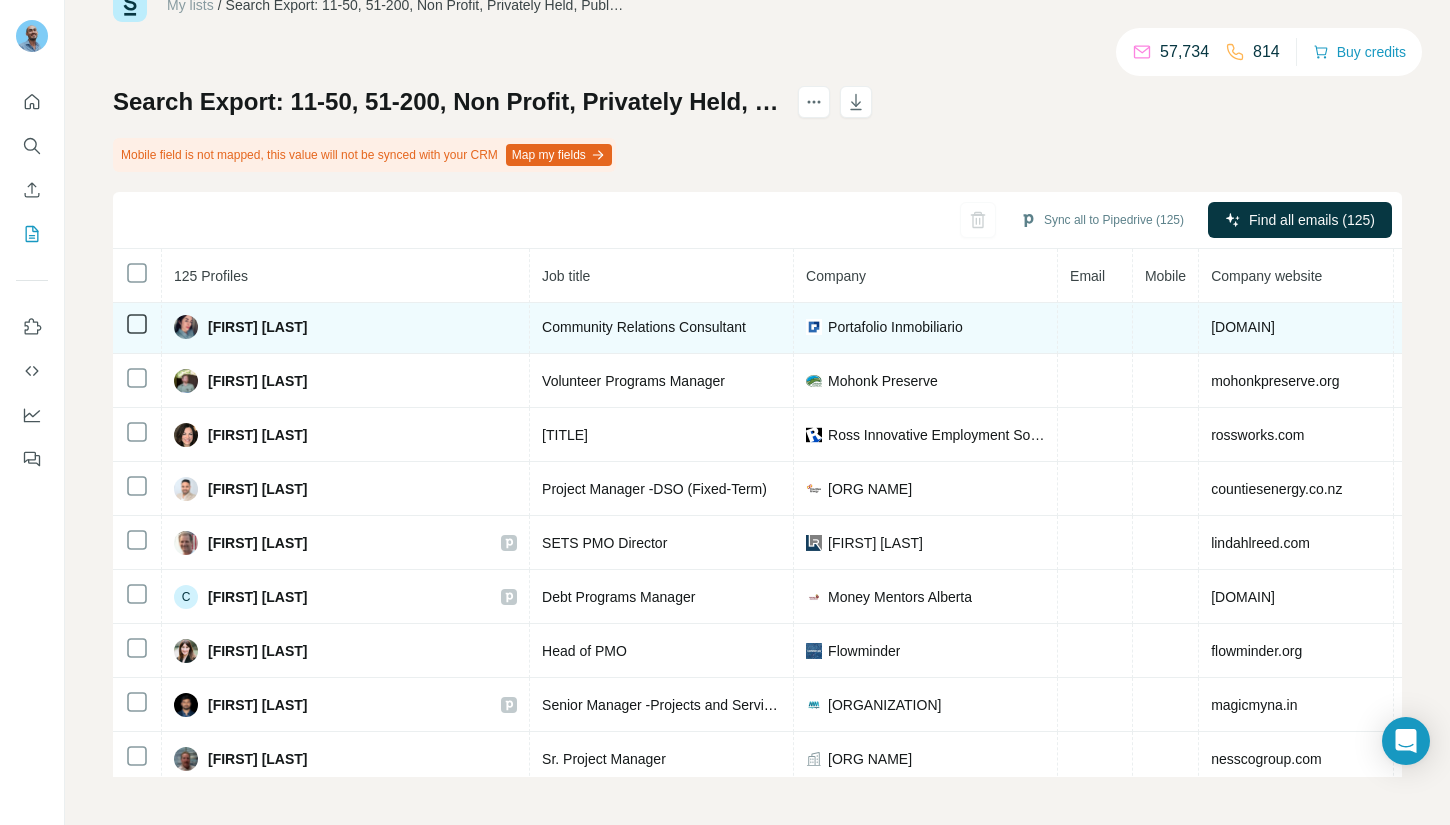 scroll, scrollTop: 0, scrollLeft: 0, axis: both 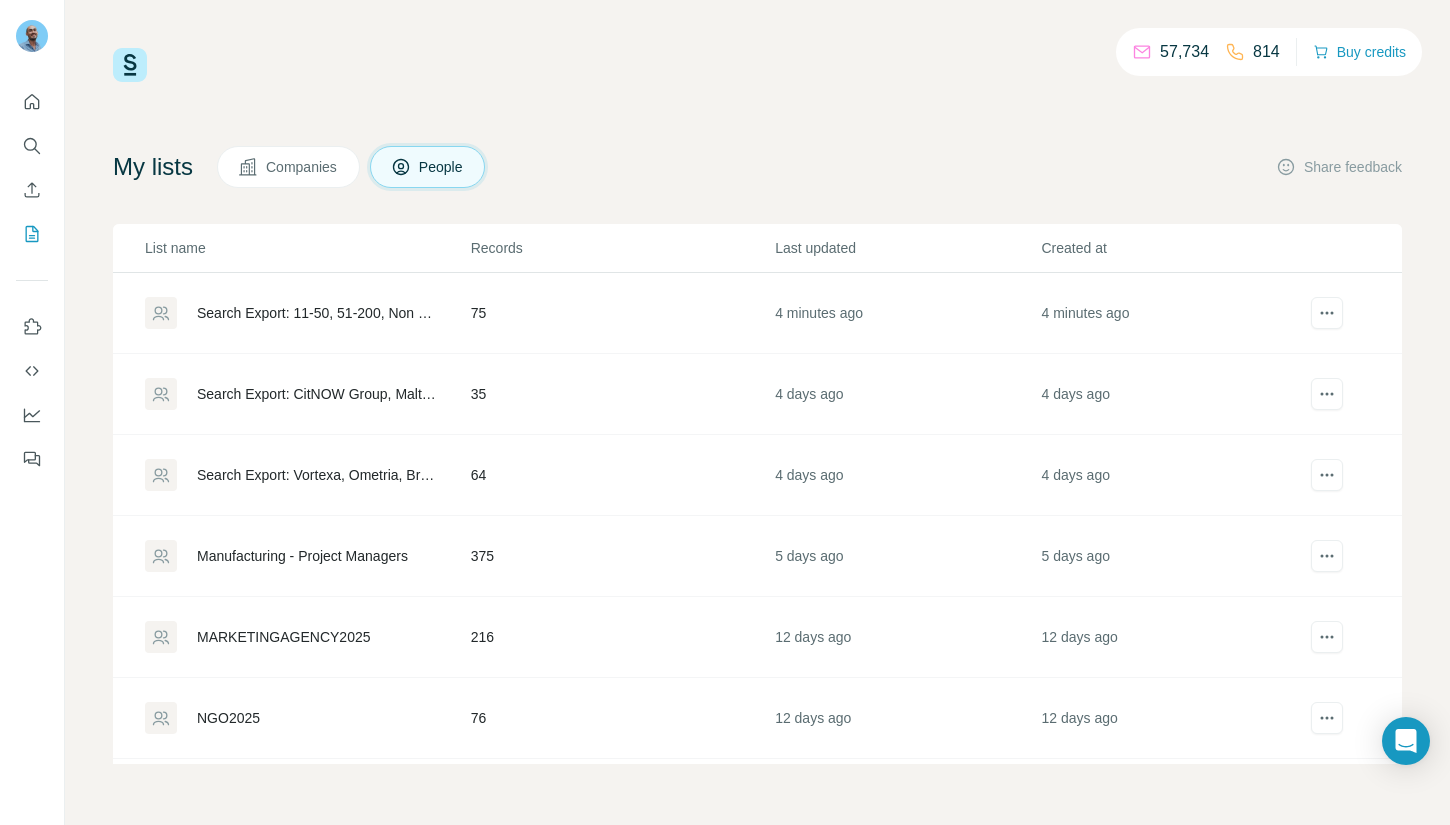 click on "[SEARCH_EXPORT] - [DATE] [TIME]" at bounding box center [317, 313] 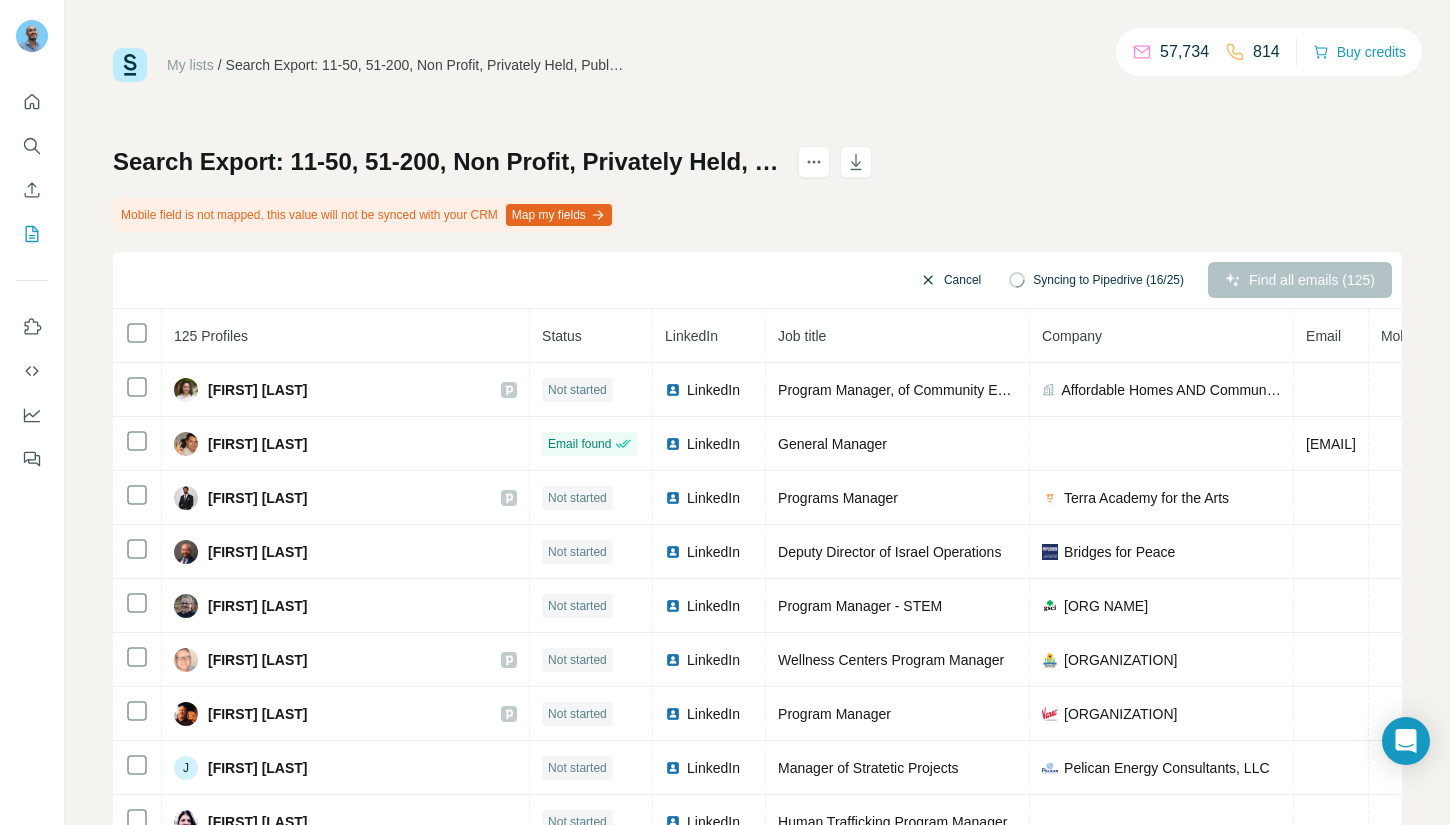 click on "Cancel" at bounding box center (950, 280) 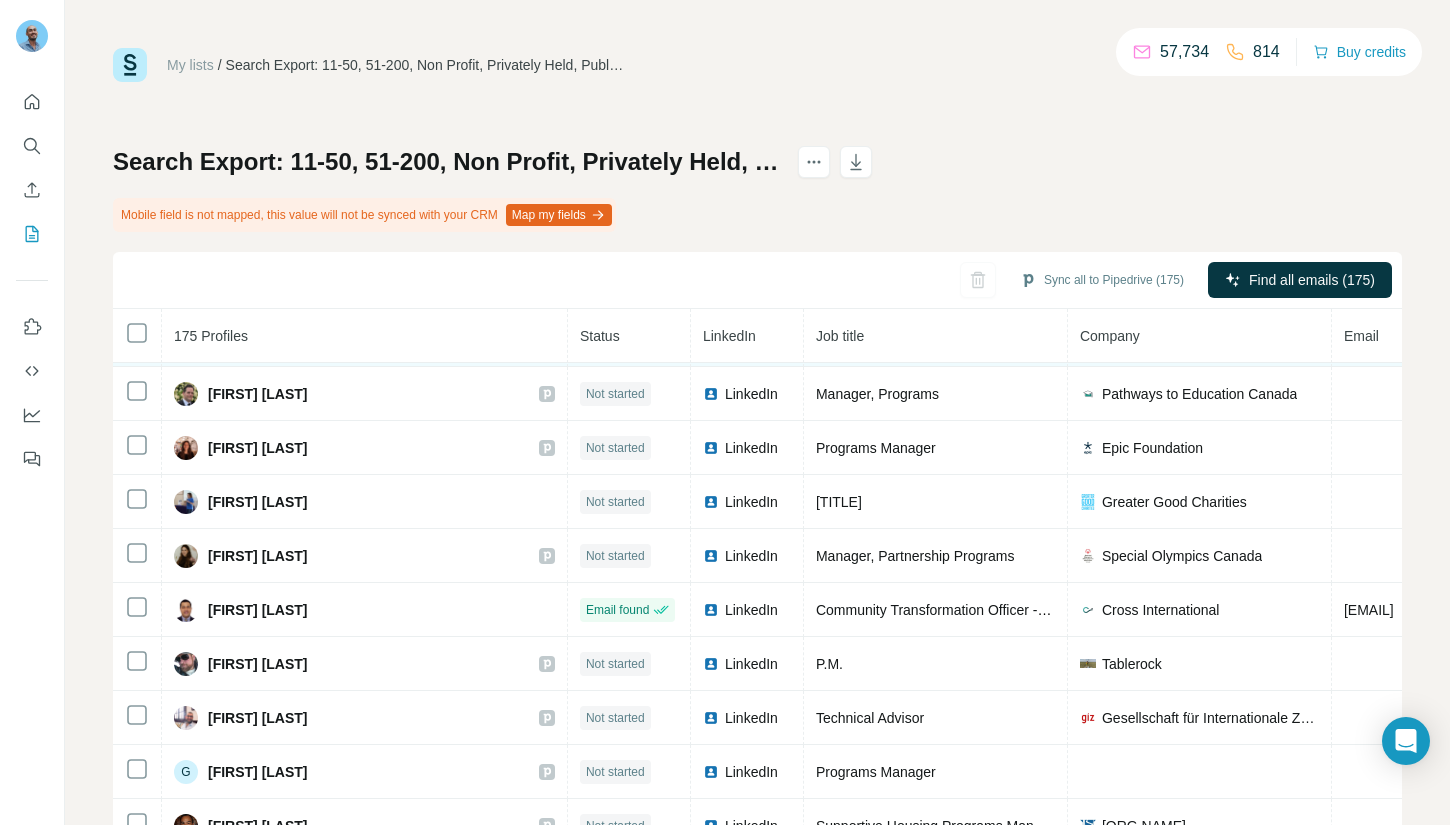 scroll, scrollTop: 0, scrollLeft: 0, axis: both 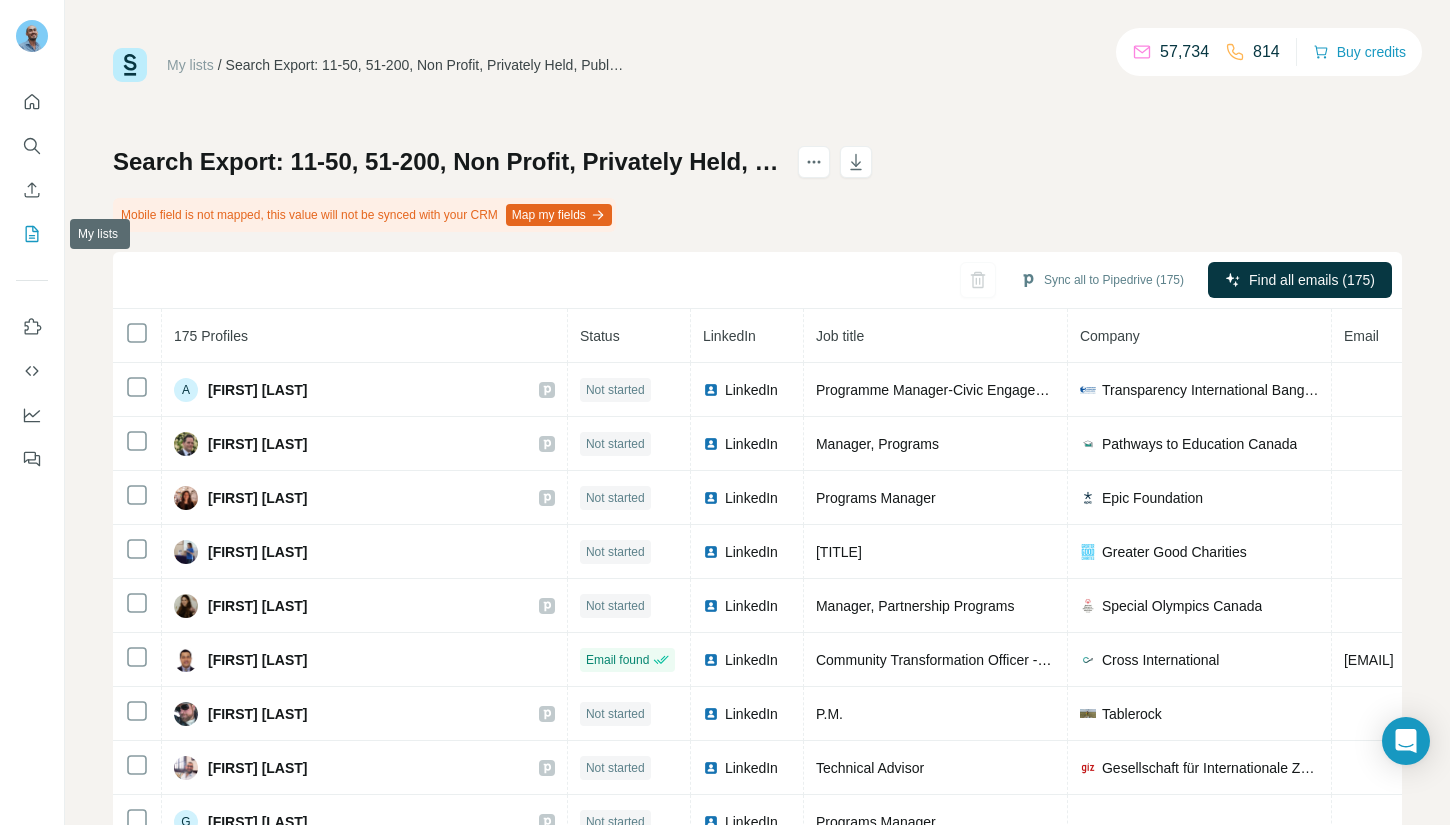 click 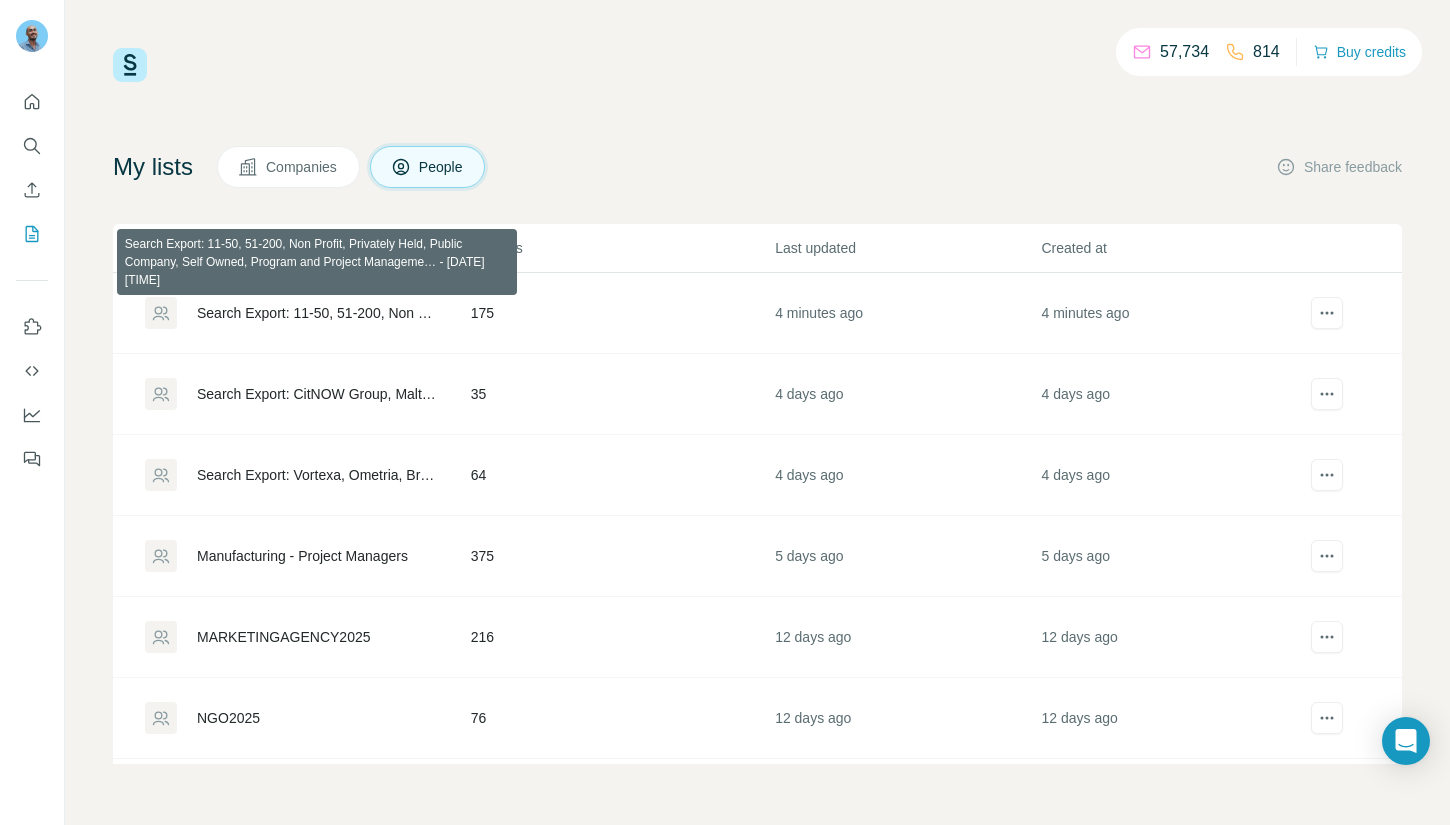 click on "[SEARCH_EXPORT] - [DATE] [TIME]" at bounding box center (317, 313) 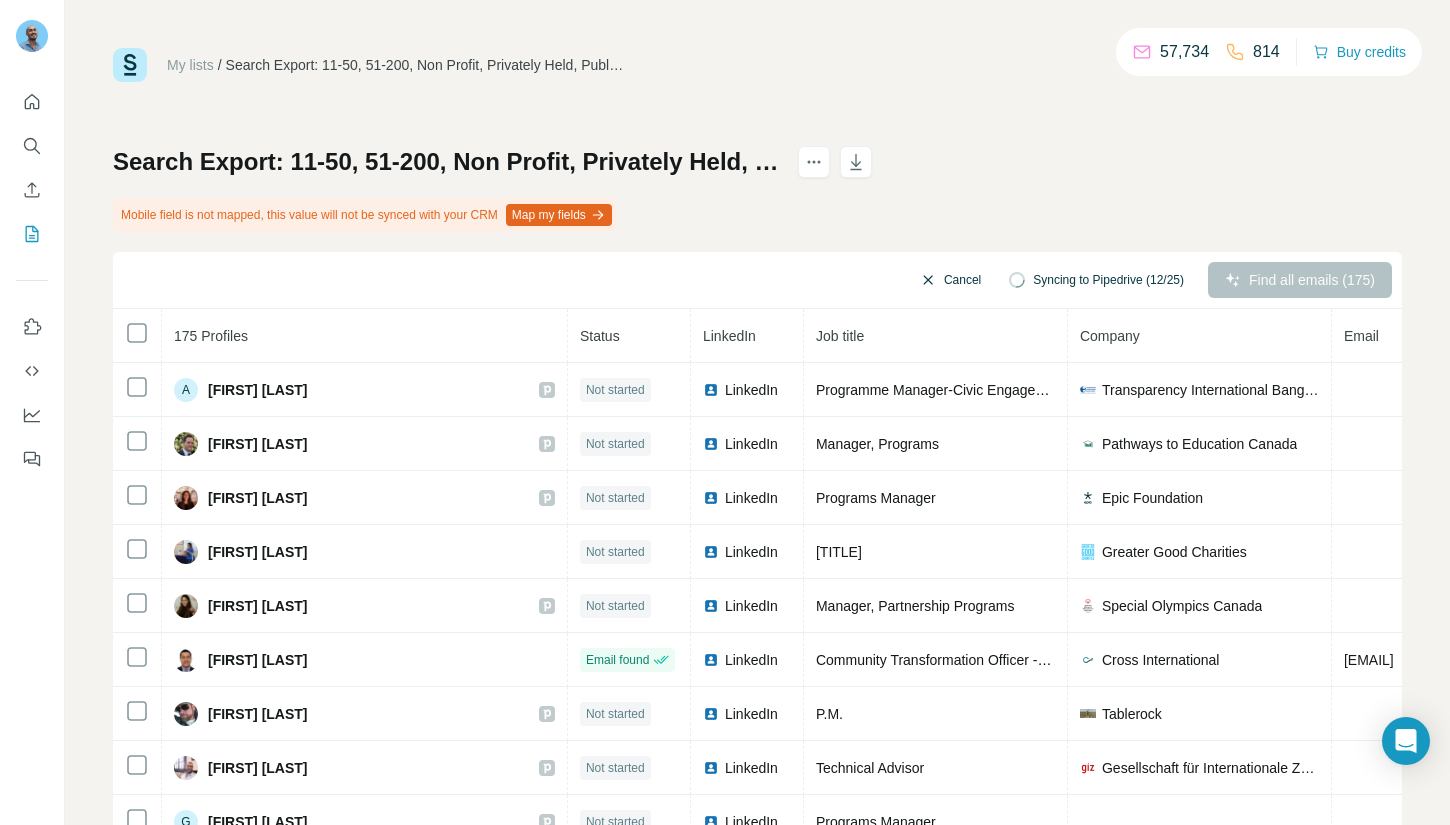 click on "Cancel" at bounding box center (950, 280) 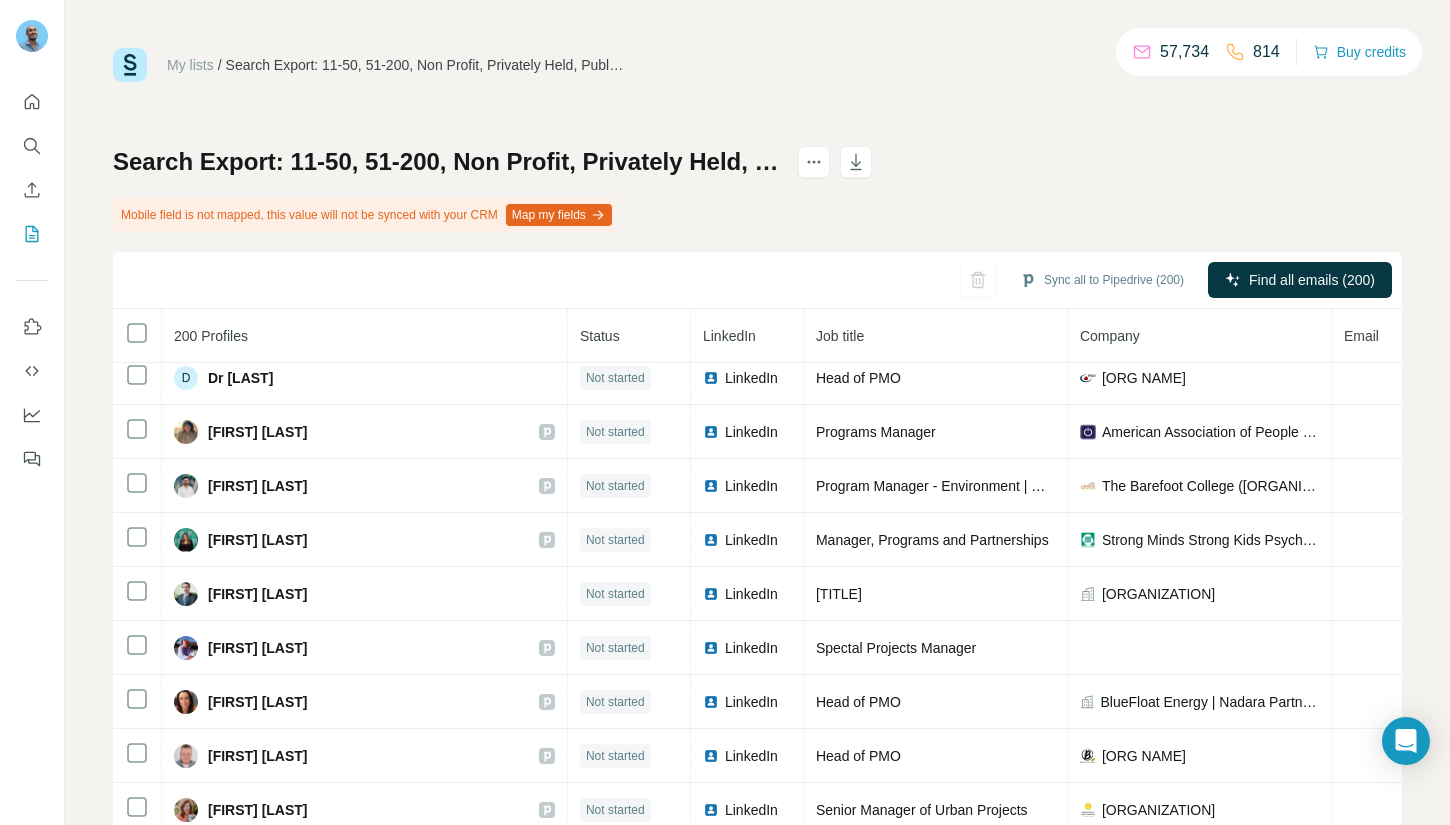 scroll, scrollTop: 7148, scrollLeft: 0, axis: vertical 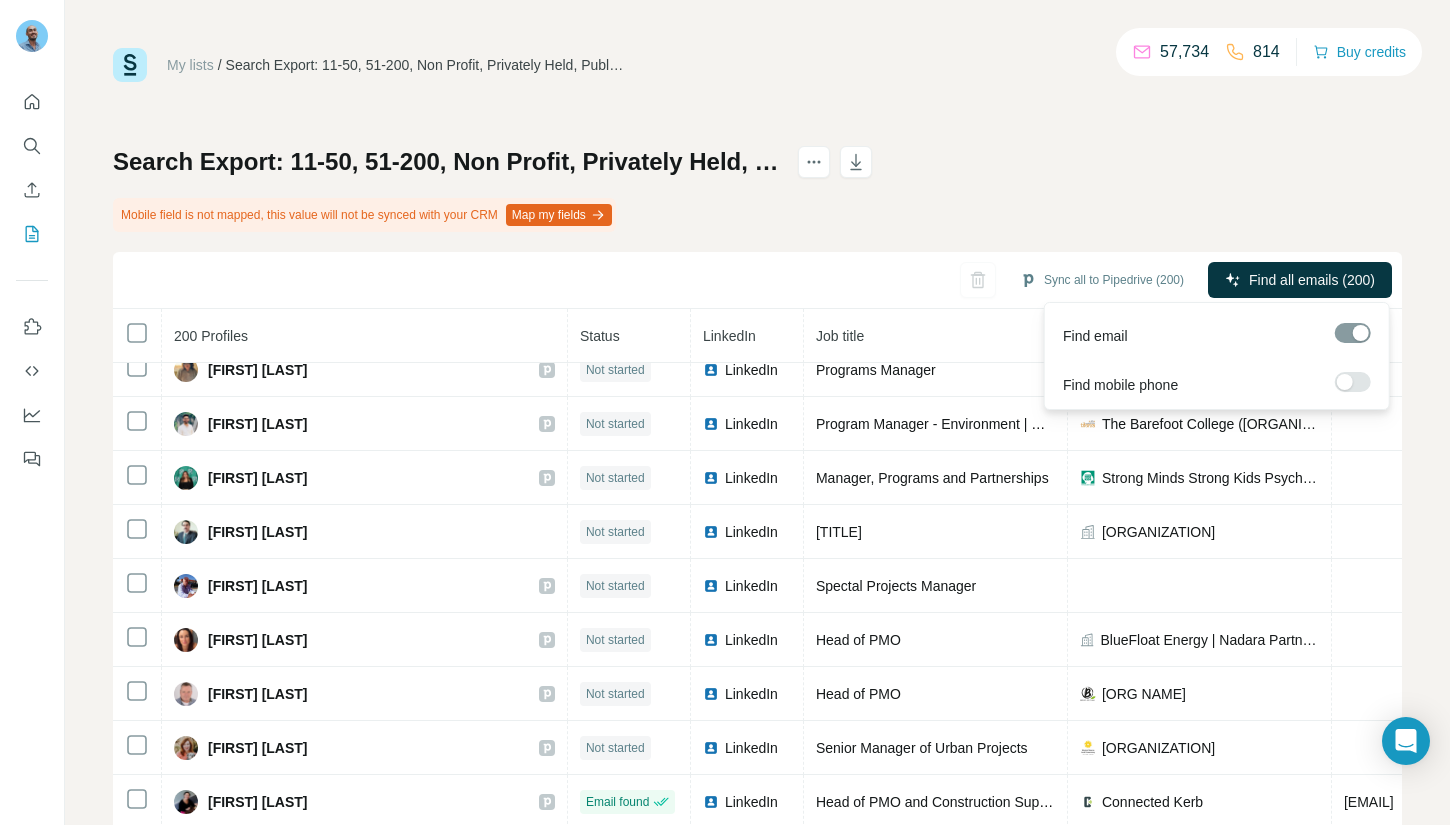 click at bounding box center (1345, 382) 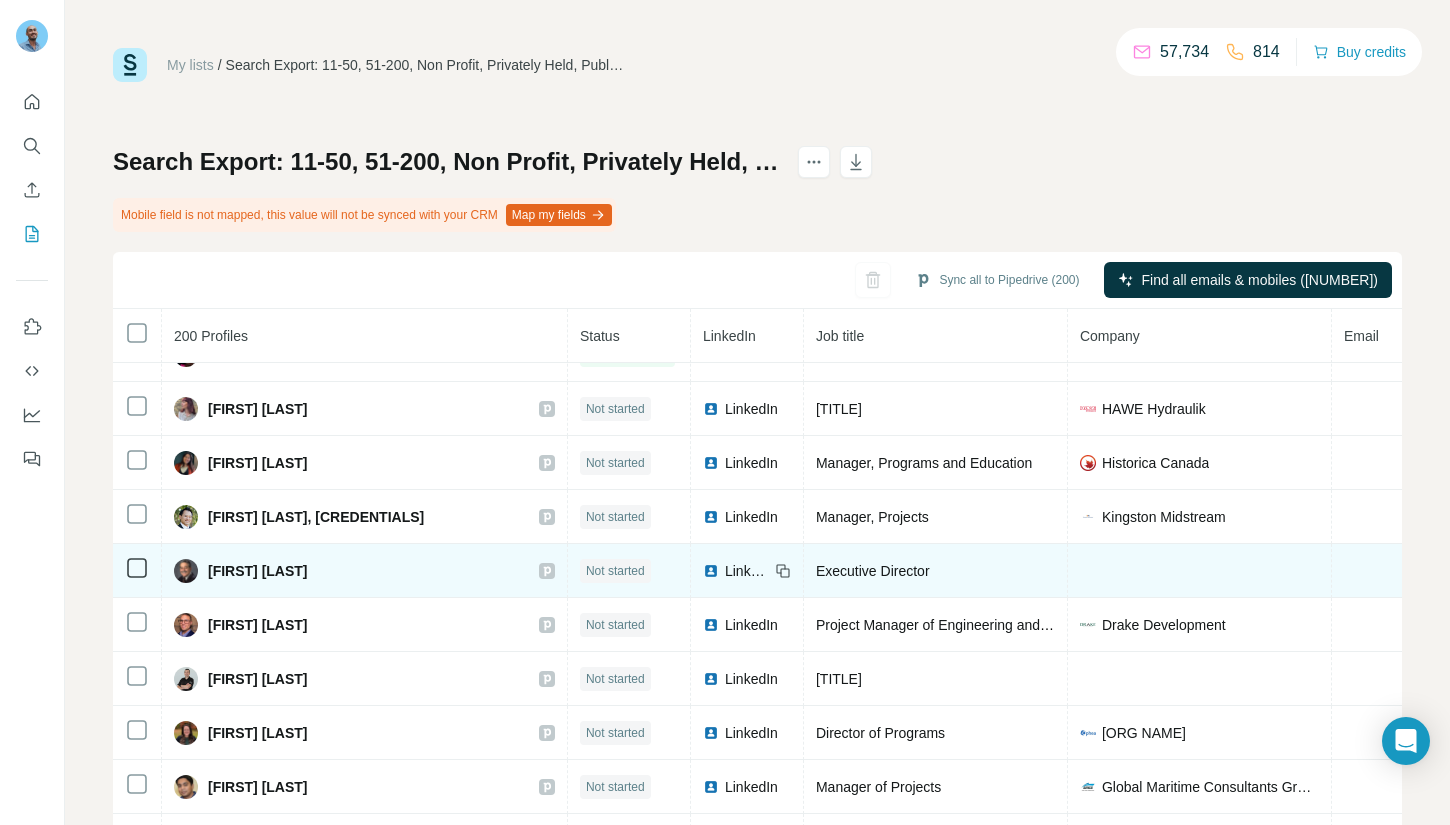 scroll, scrollTop: 7608, scrollLeft: 0, axis: vertical 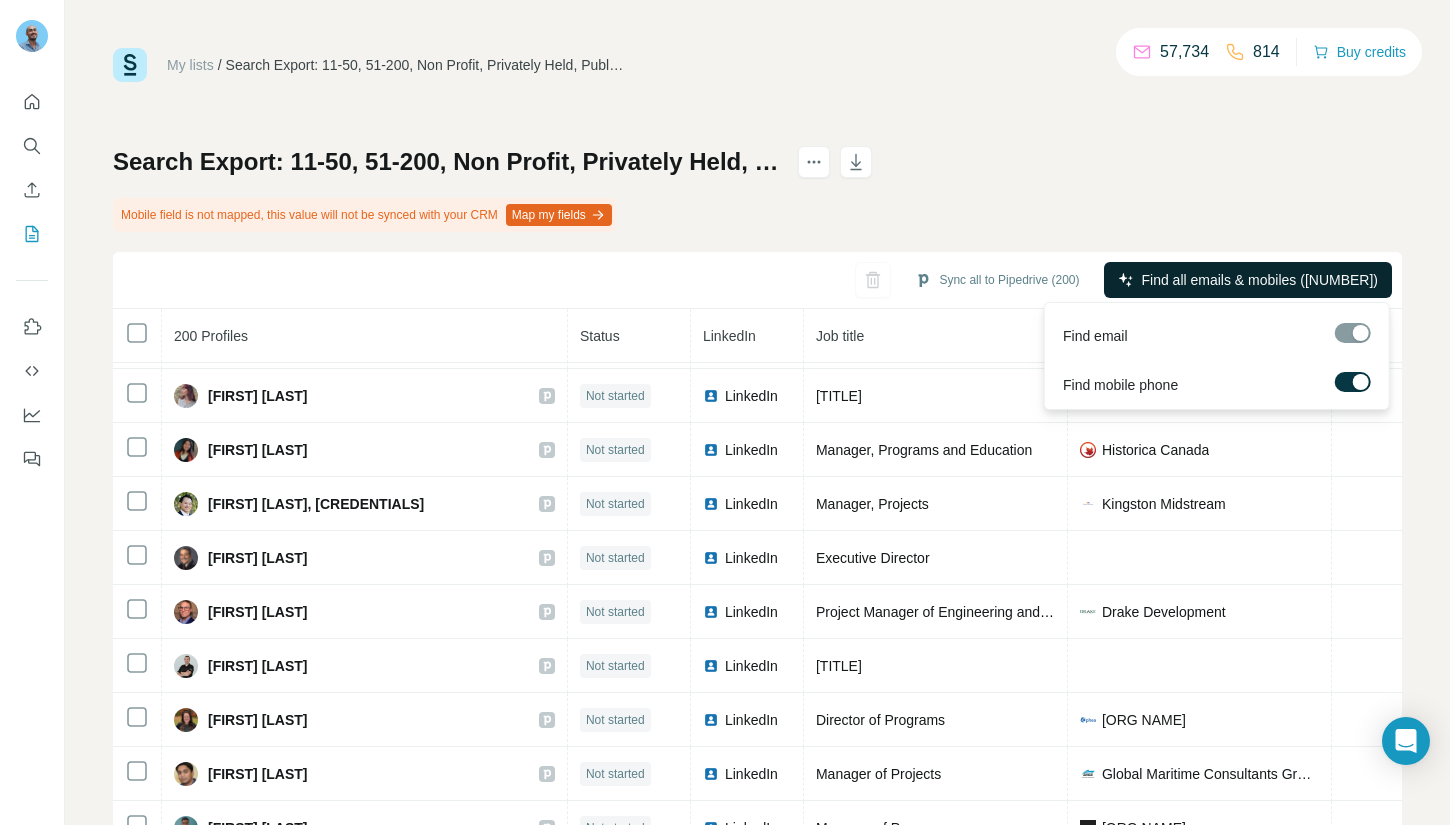 click on "Find all emails & mobiles (200)" at bounding box center [1248, 280] 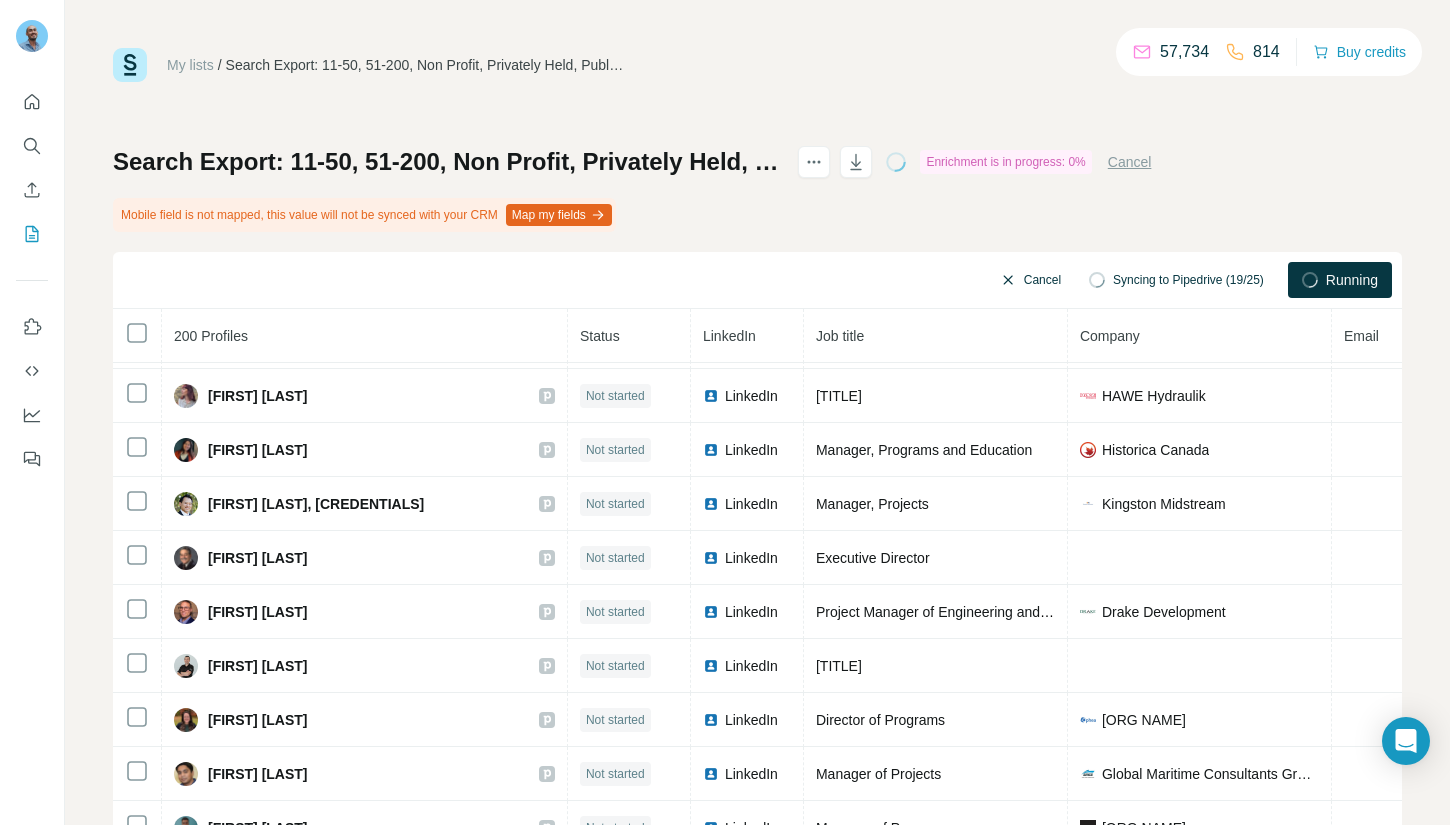 click on "Cancel" at bounding box center (1030, 280) 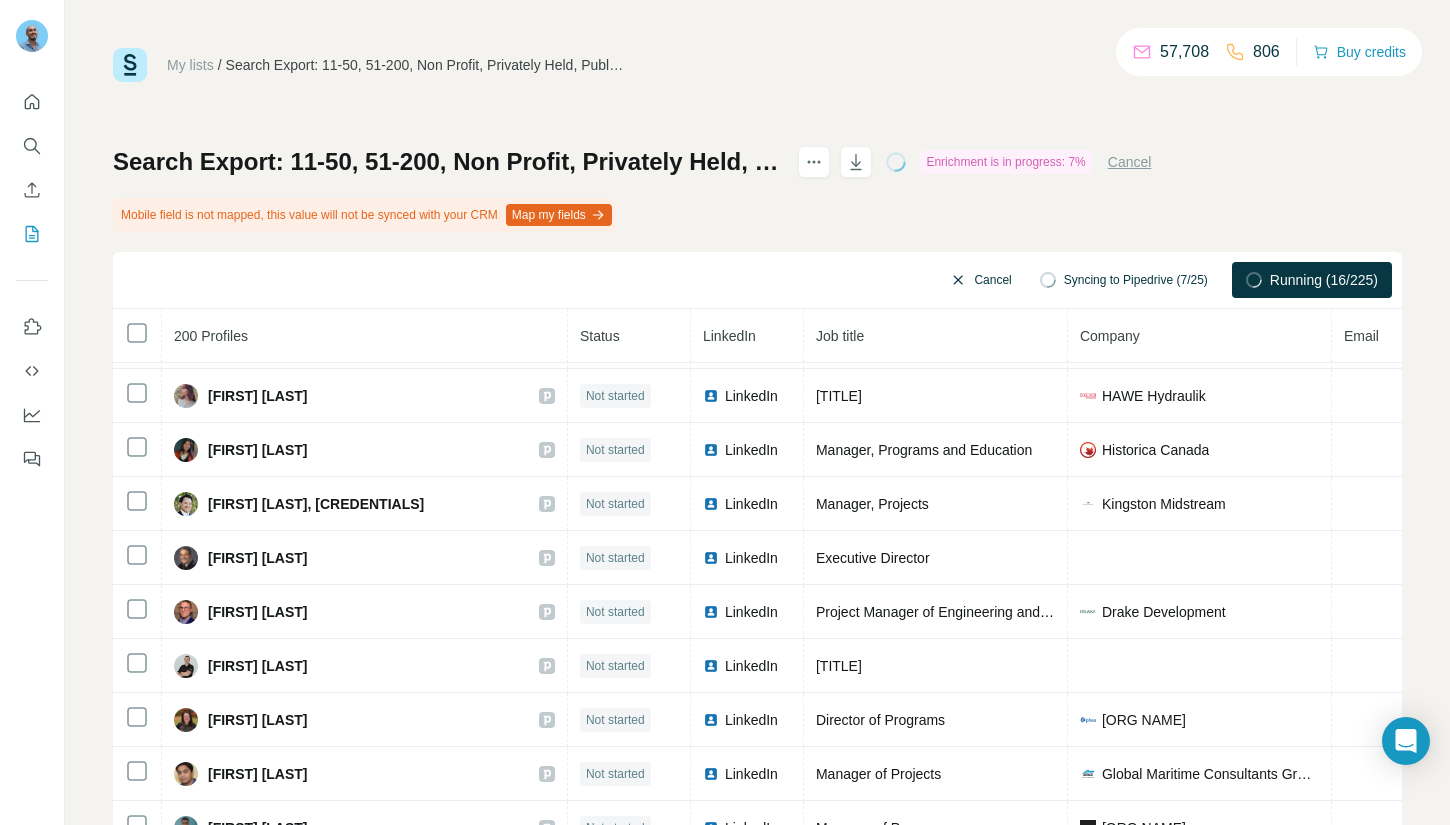click on "Cancel" at bounding box center [980, 280] 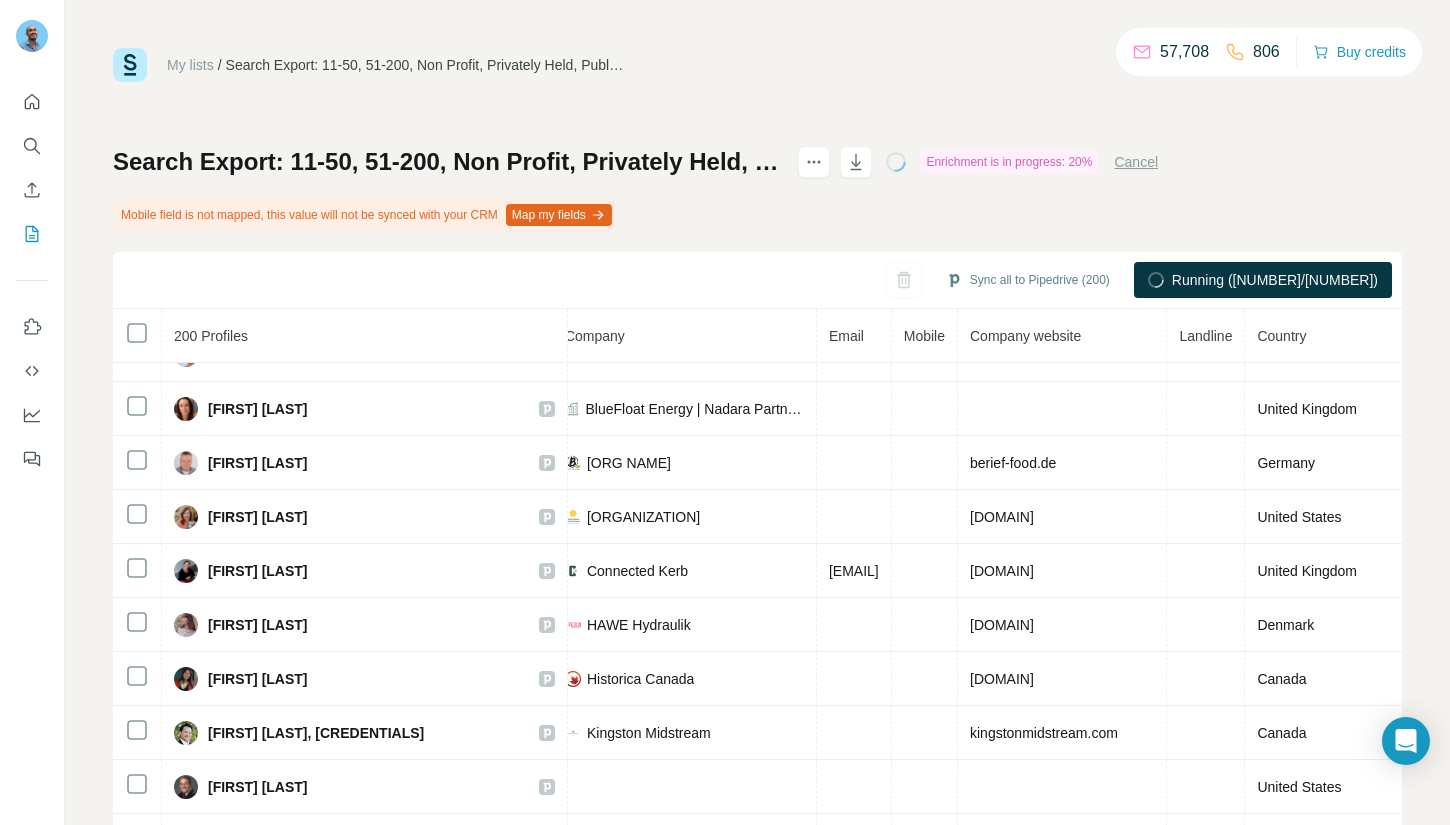 scroll, scrollTop: 7626, scrollLeft: 616, axis: both 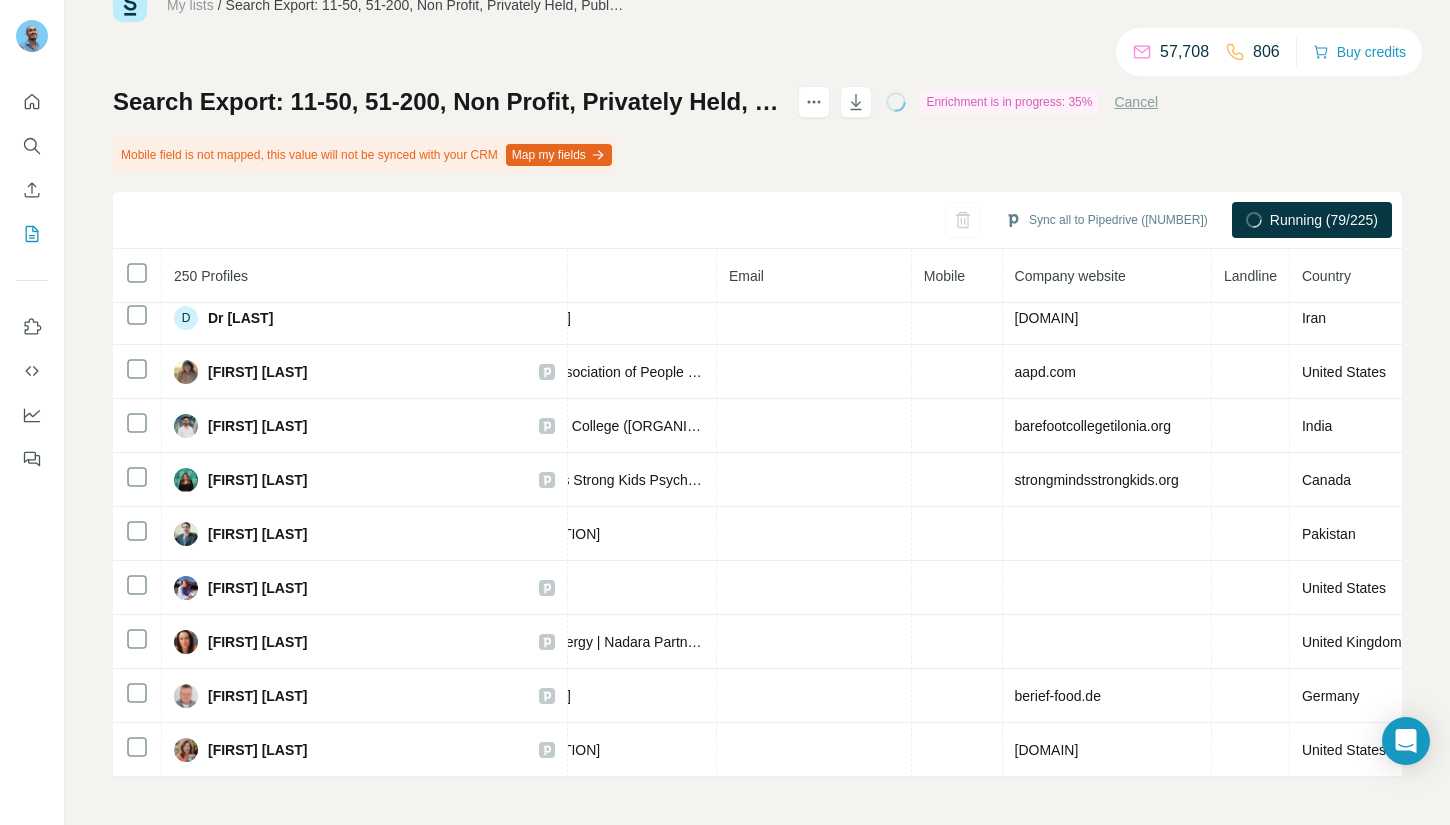 click on "Cancel" at bounding box center (1136, 102) 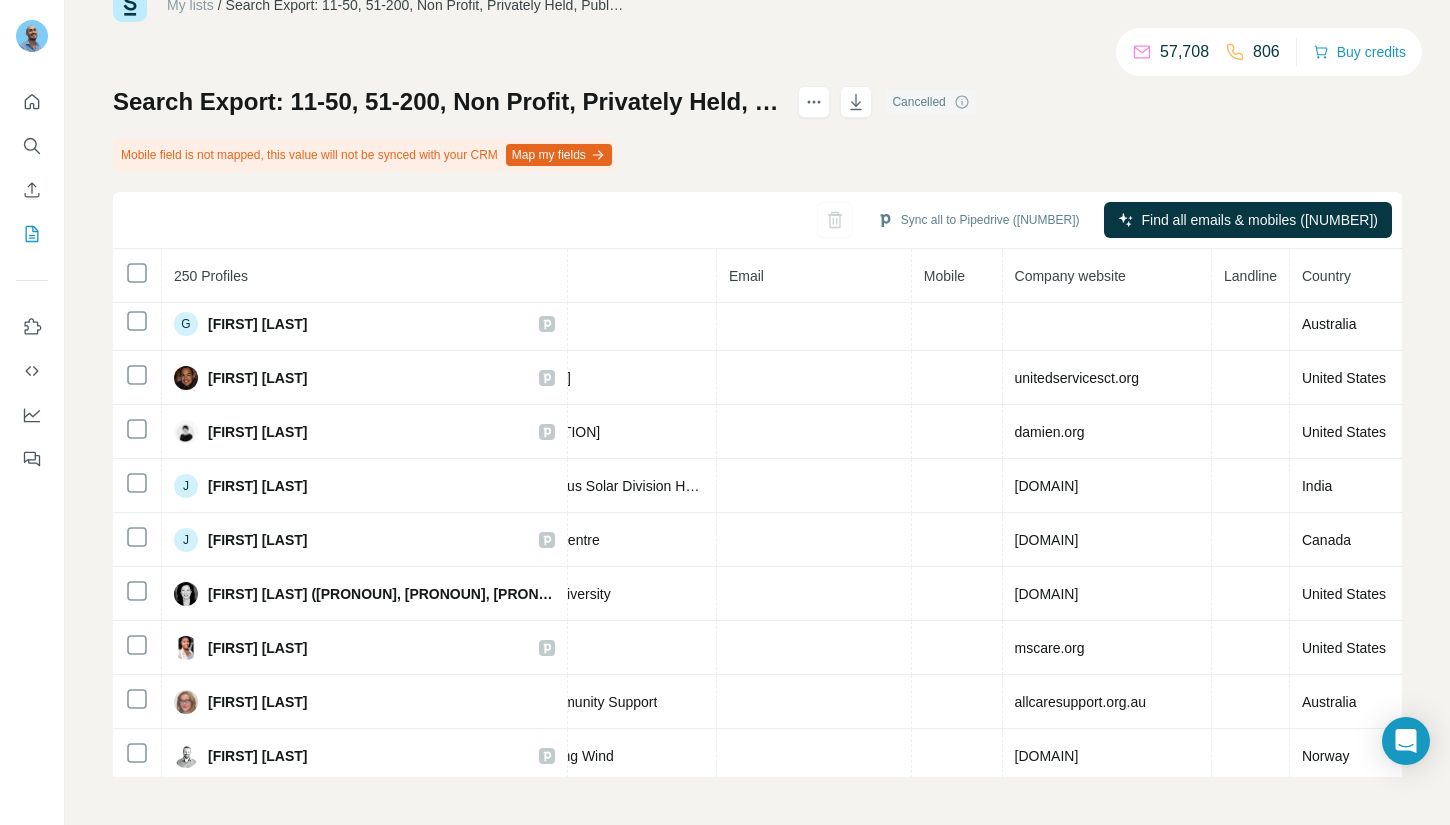 scroll, scrollTop: 4485, scrollLeft: 615, axis: both 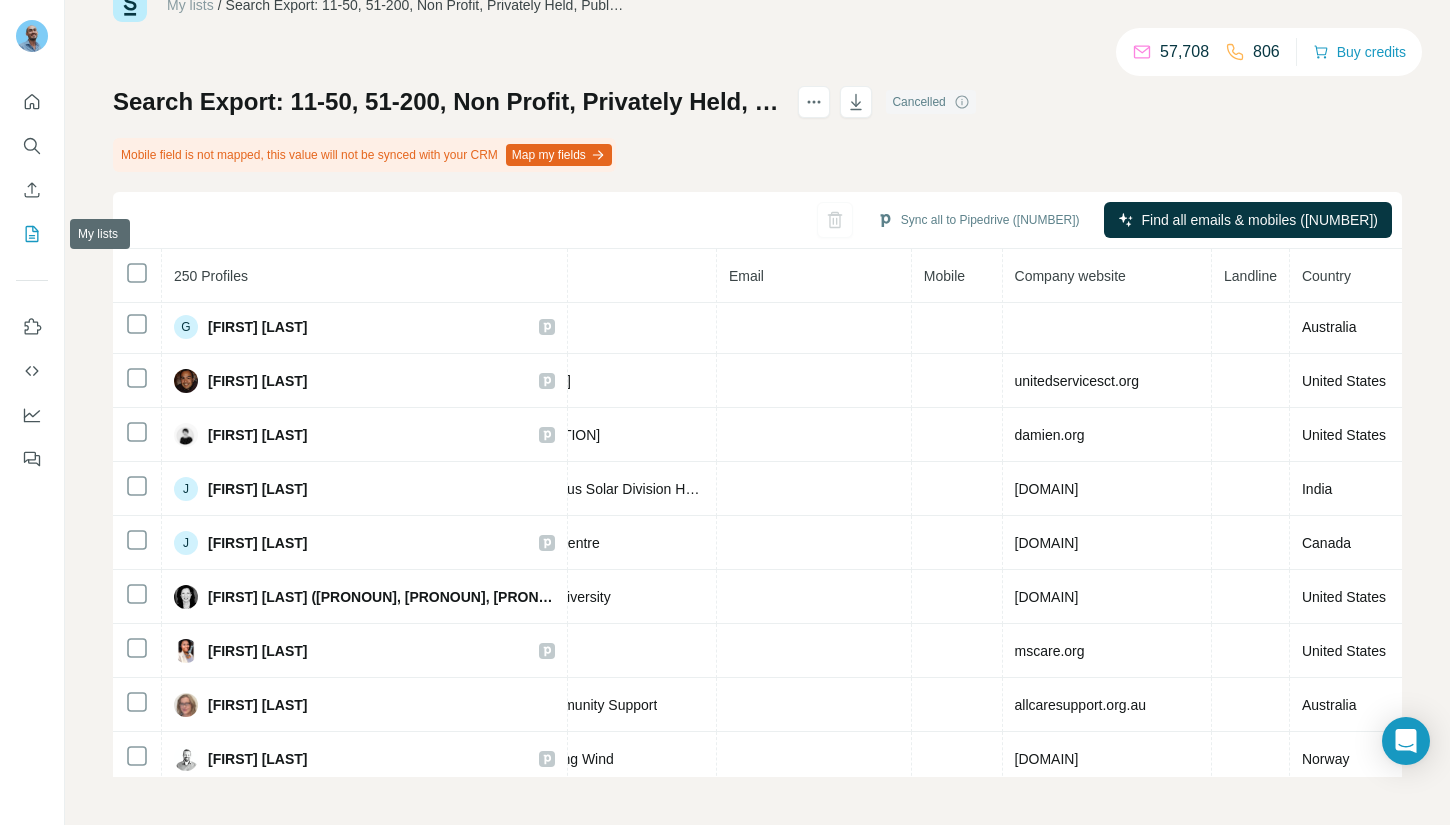 click 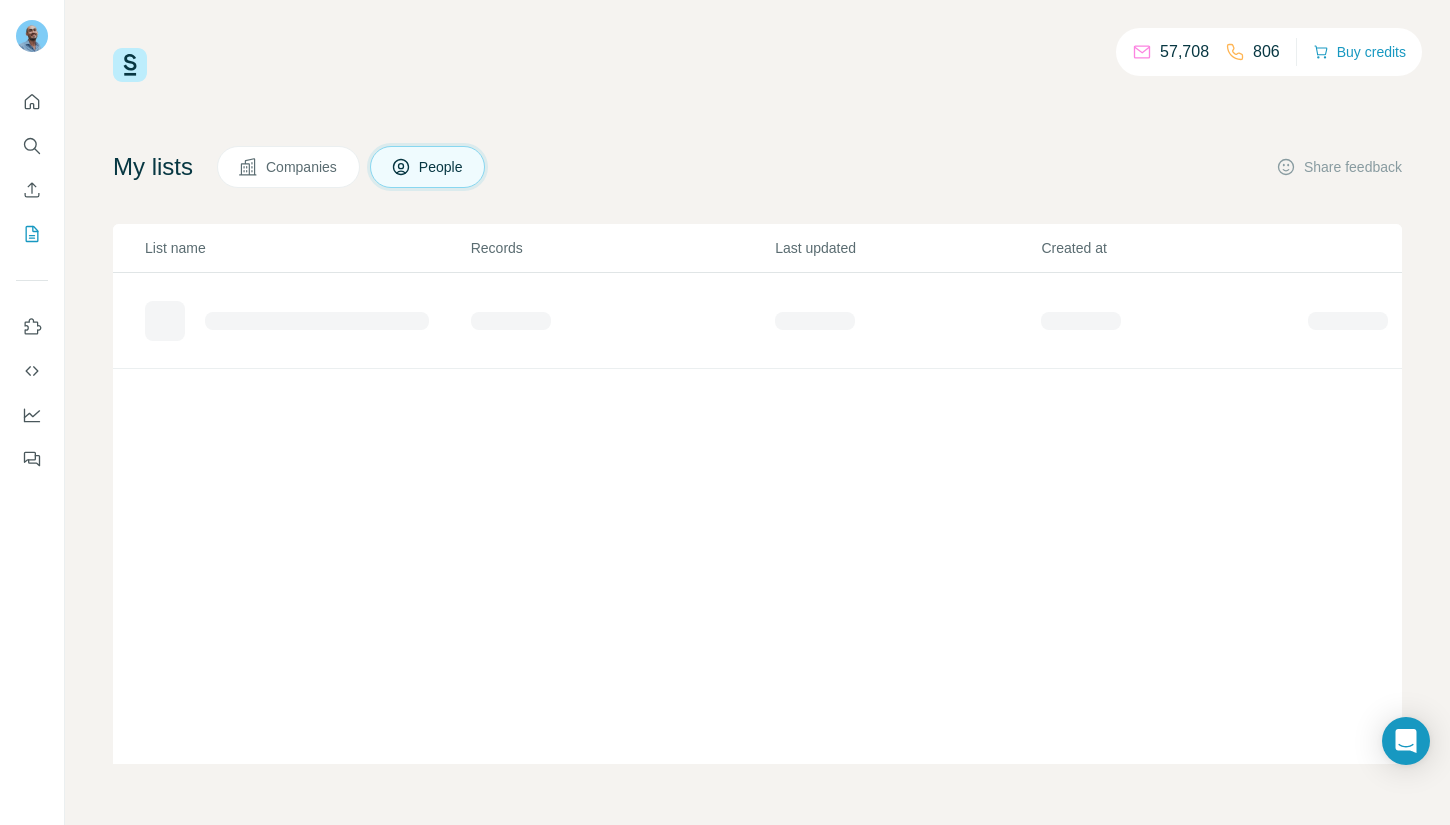 scroll, scrollTop: 0, scrollLeft: 0, axis: both 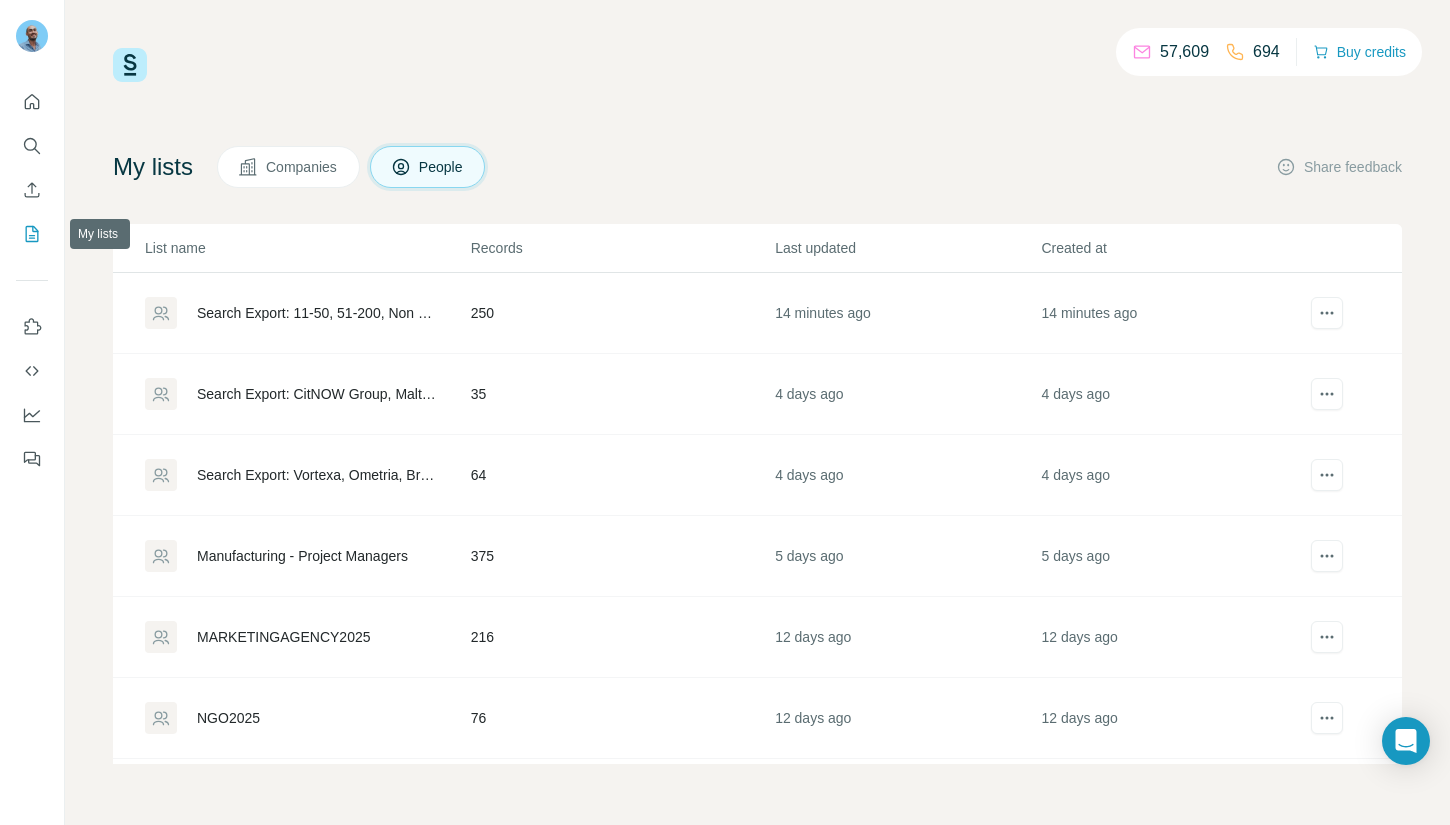 click 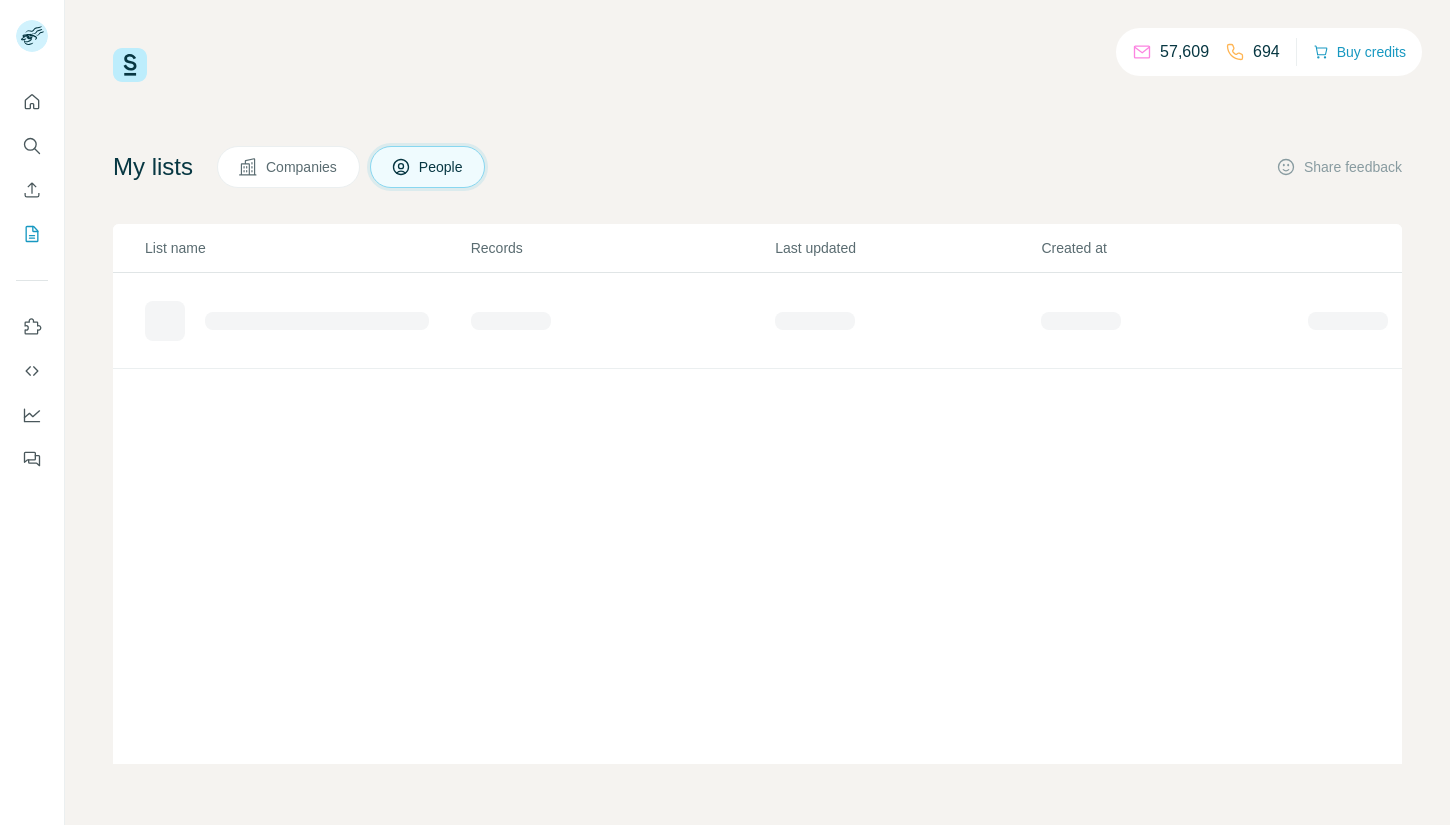 scroll, scrollTop: 0, scrollLeft: 0, axis: both 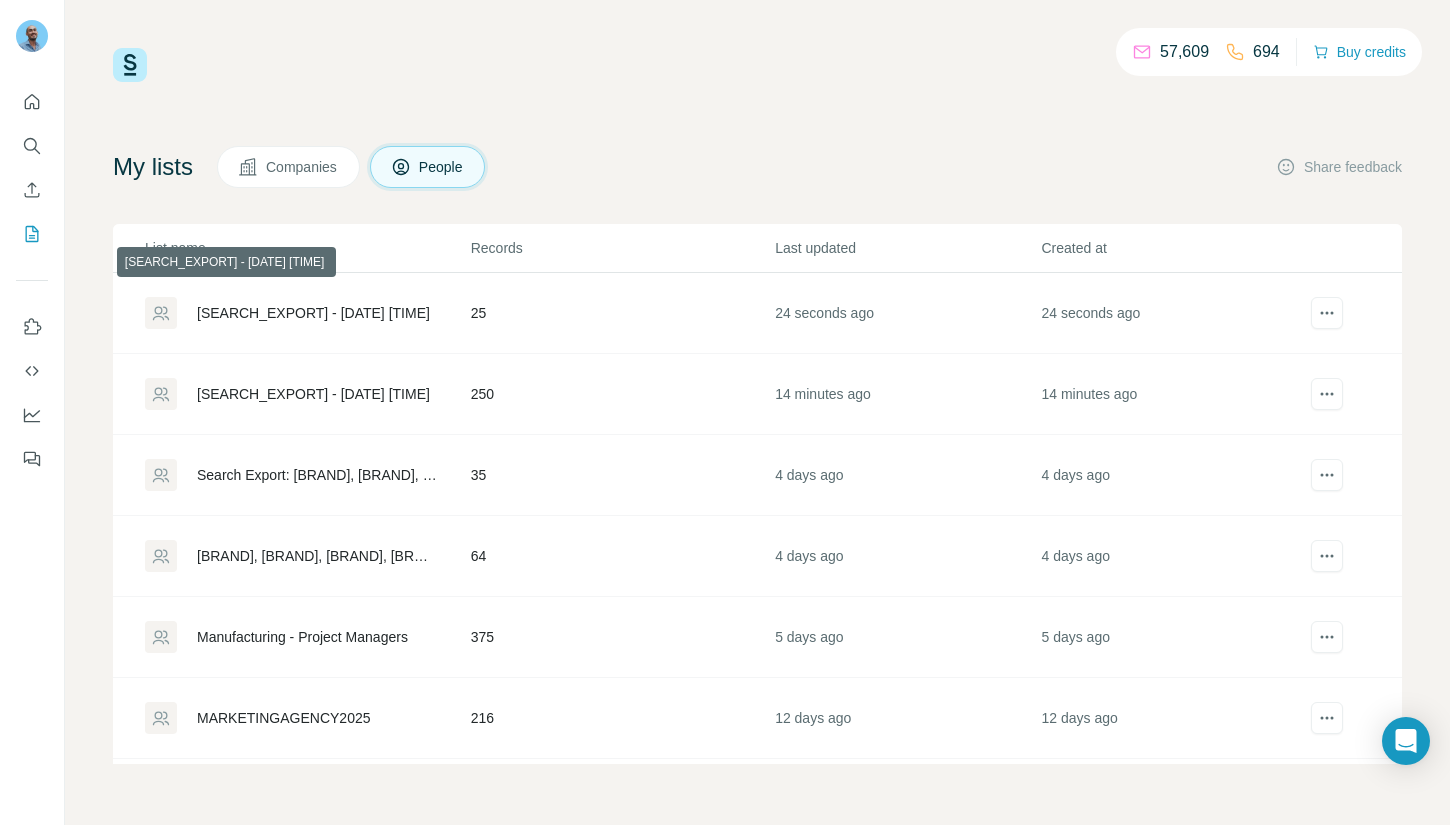 click on "[SEARCH_EXPORT] - [DATE] [TIME]" at bounding box center (313, 313) 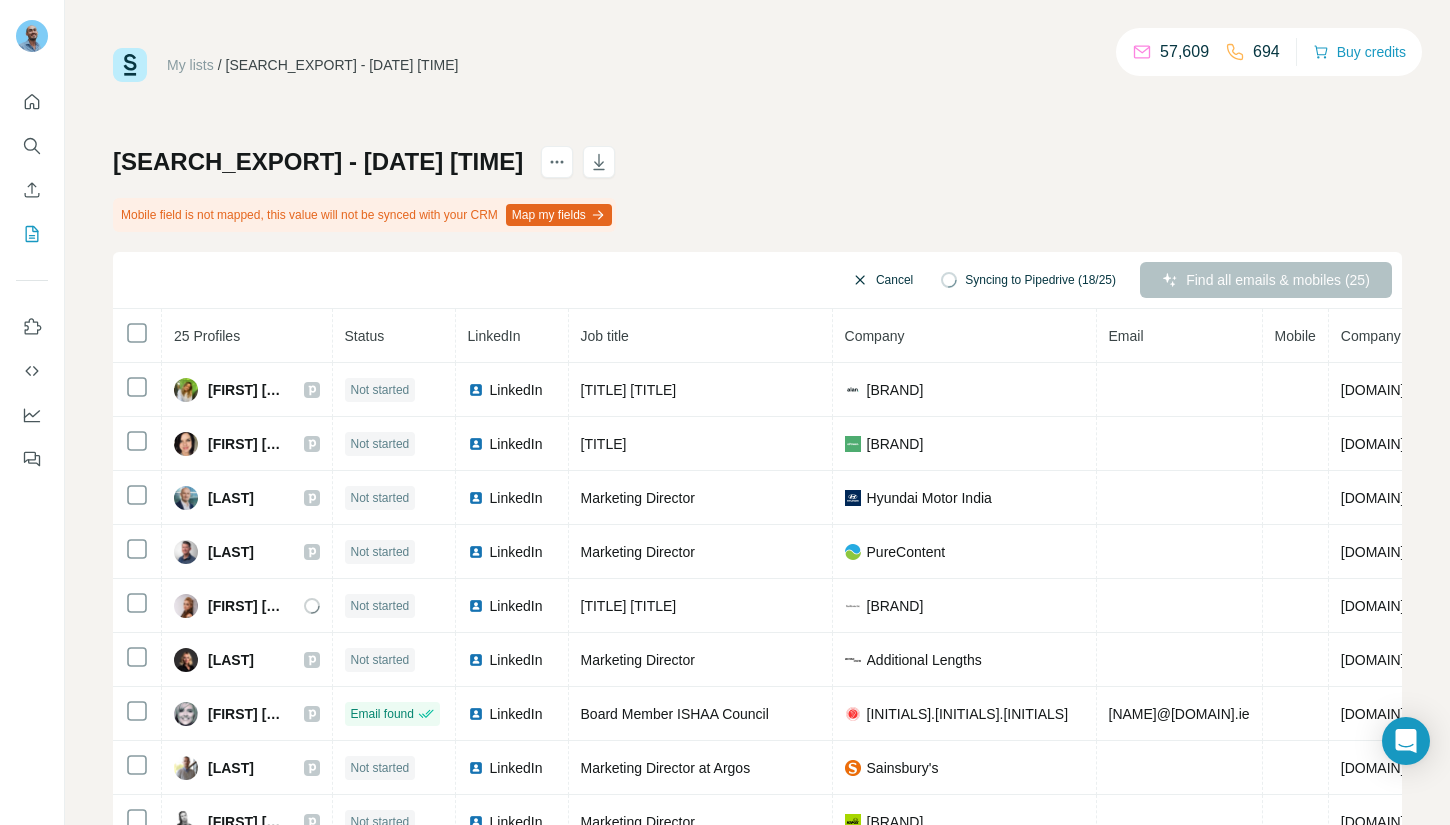 click on "Cancel" at bounding box center [882, 280] 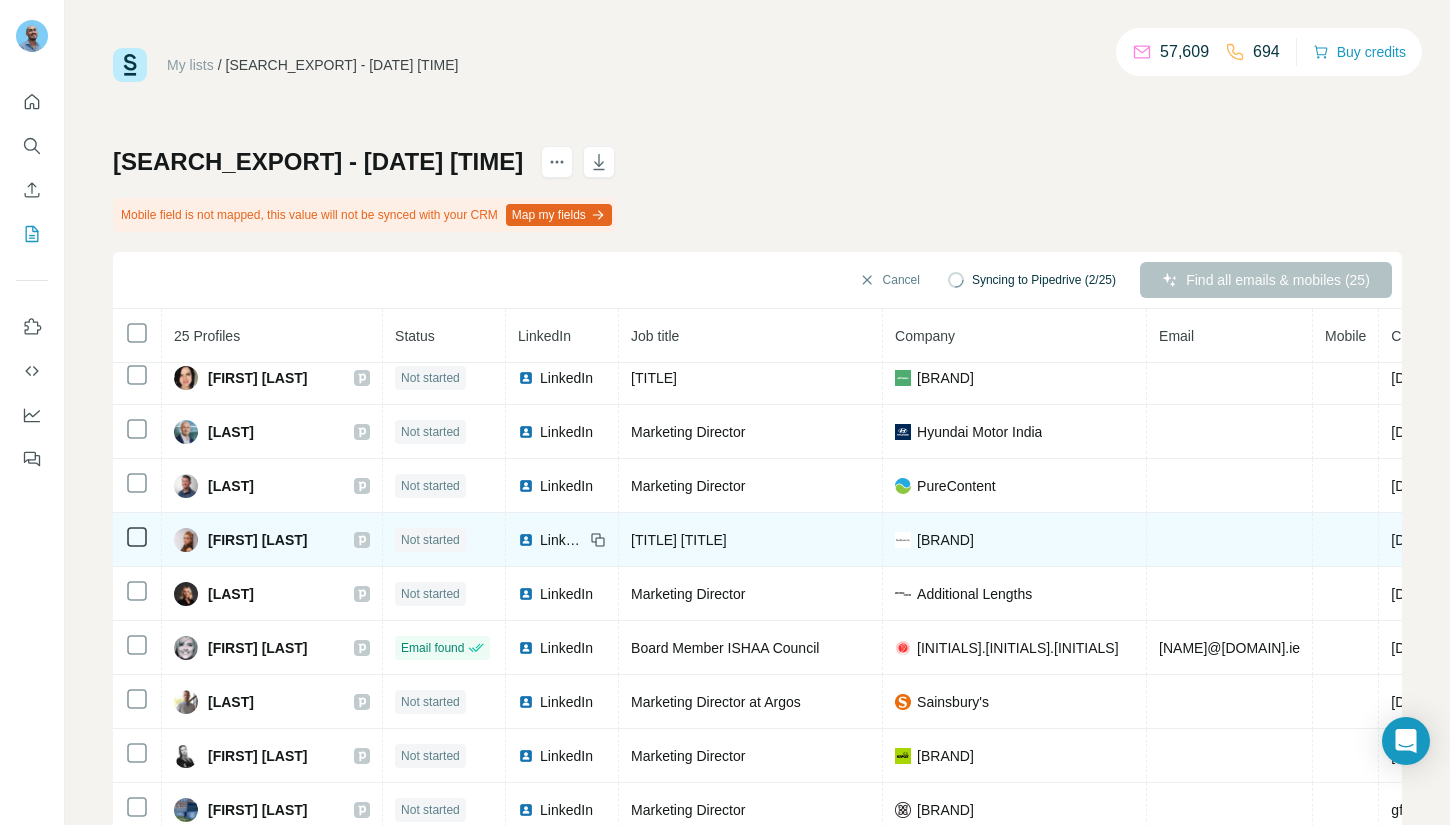 scroll, scrollTop: 89, scrollLeft: 0, axis: vertical 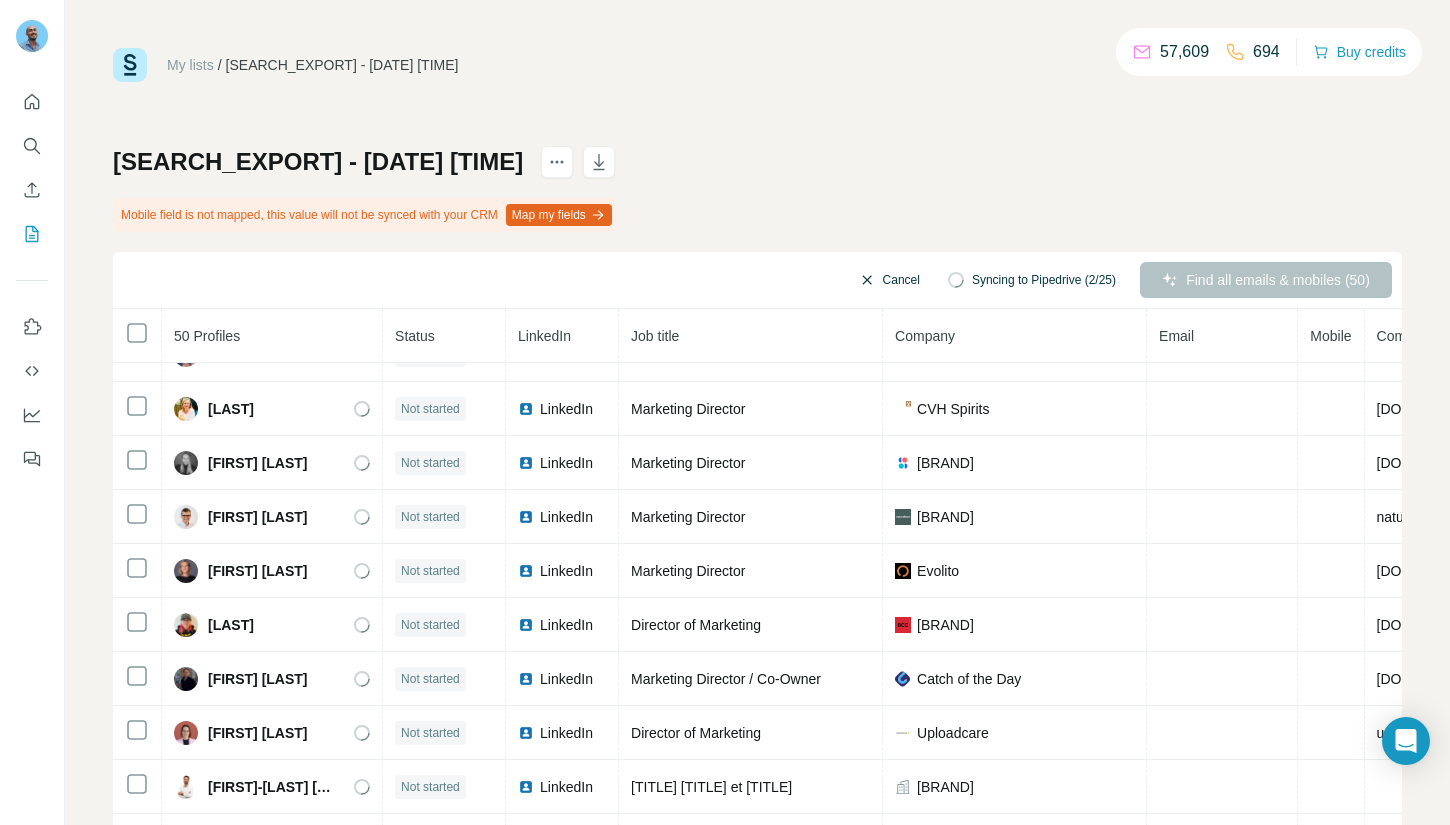 click on "Cancel" at bounding box center [889, 280] 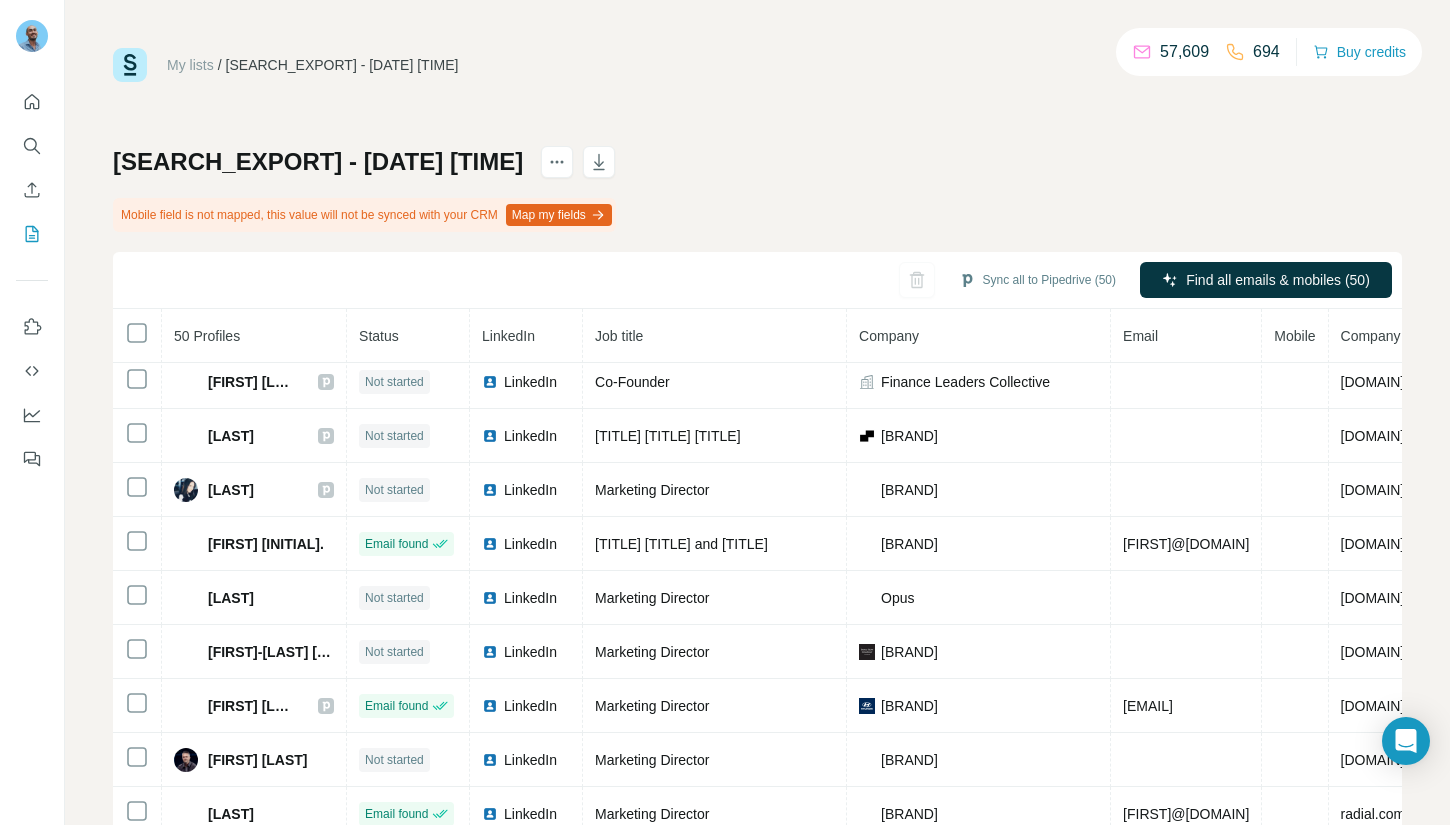 scroll, scrollTop: 606, scrollLeft: 0, axis: vertical 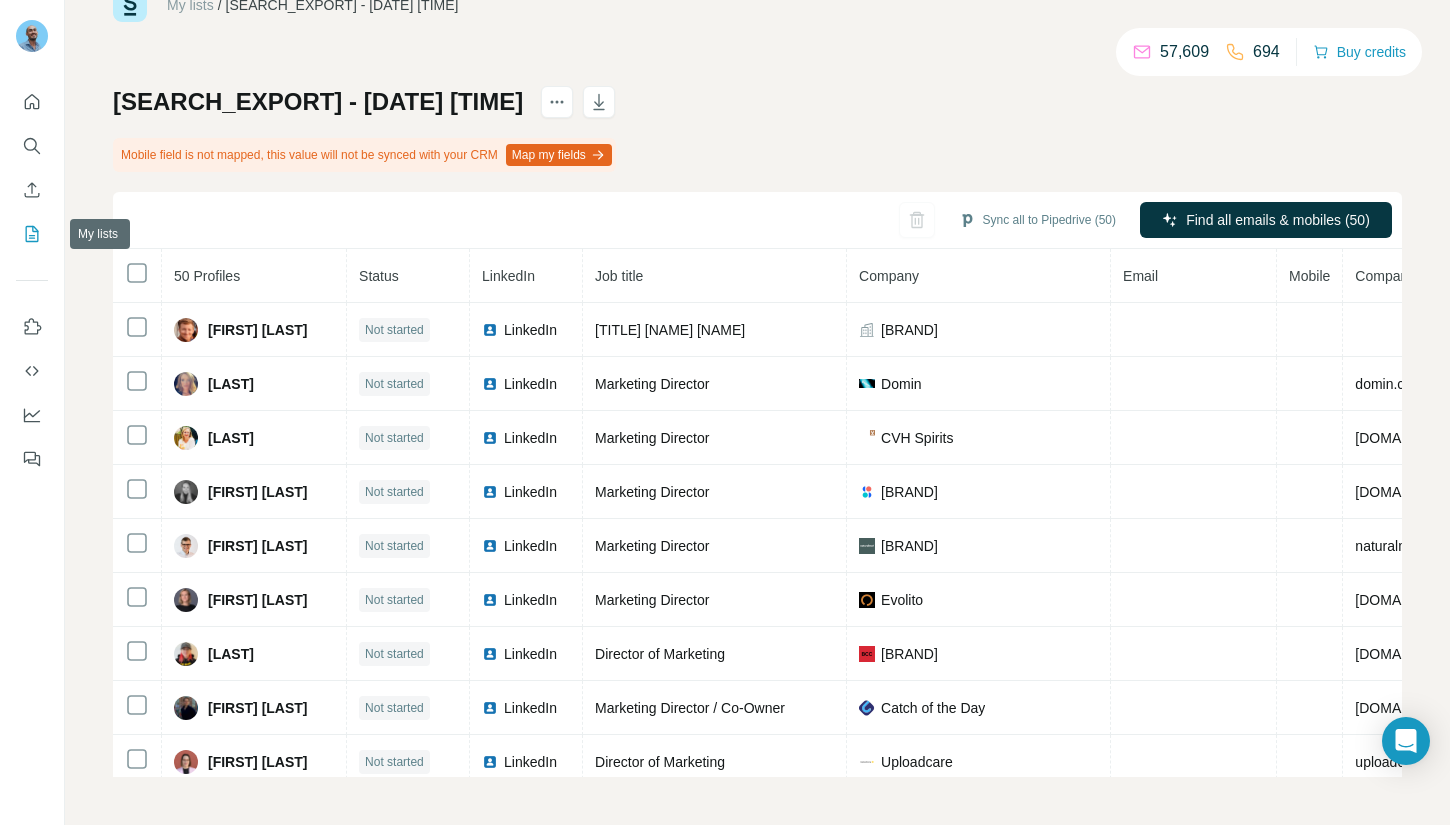 click 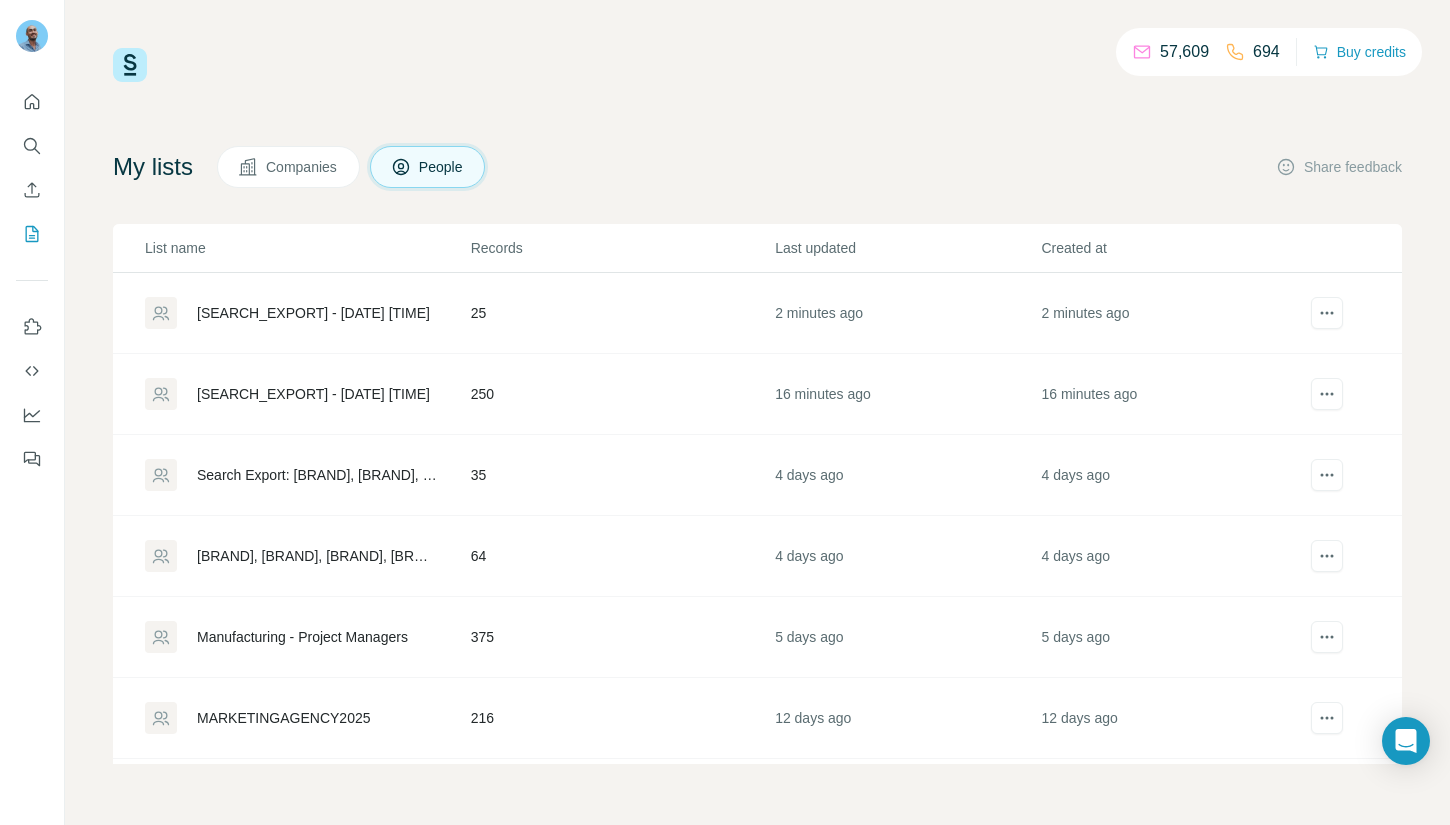 click on "[SEARCH_EXPORT] - [DATE] [TIME]" at bounding box center (313, 313) 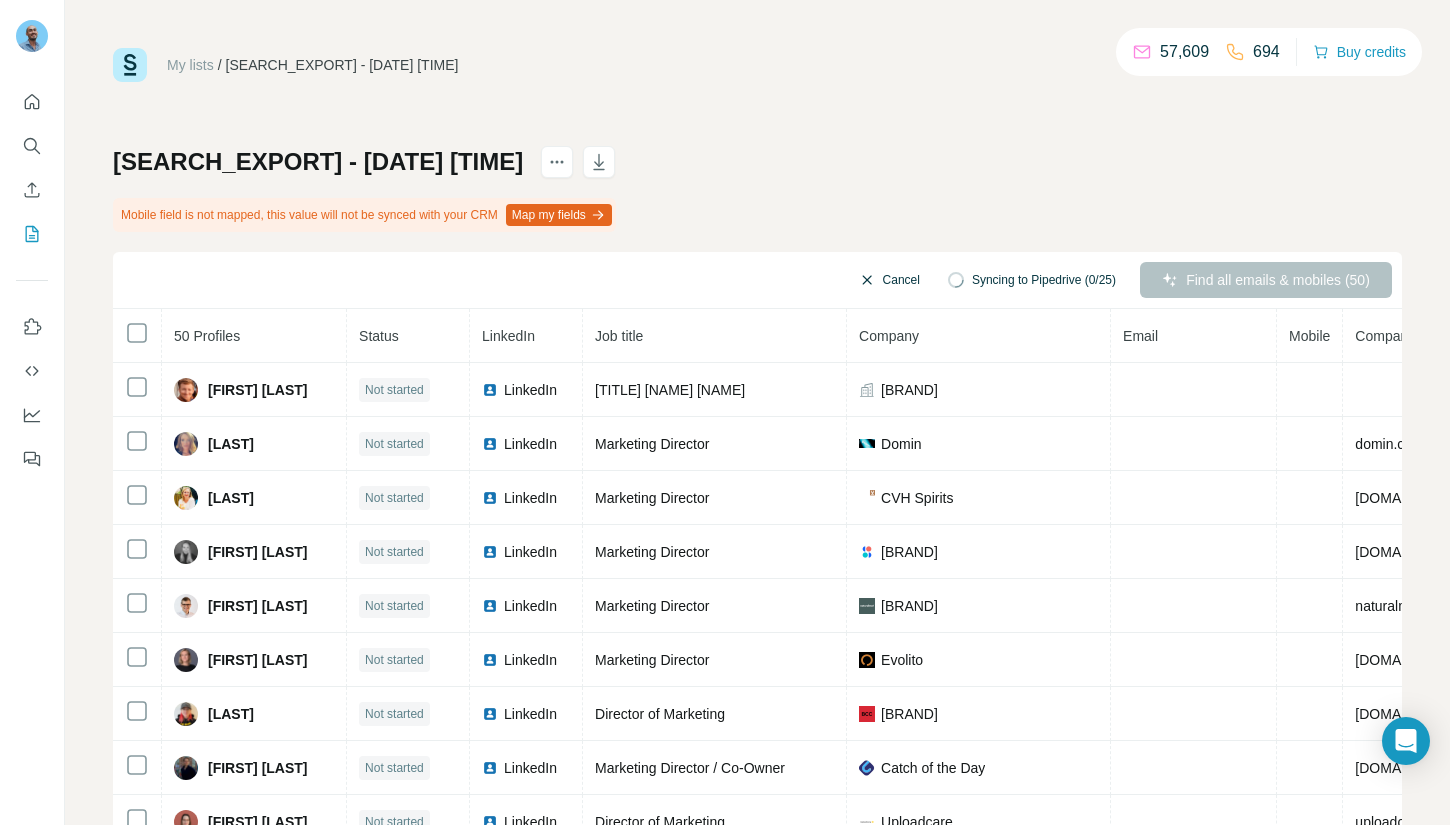 click on "Cancel" at bounding box center (889, 280) 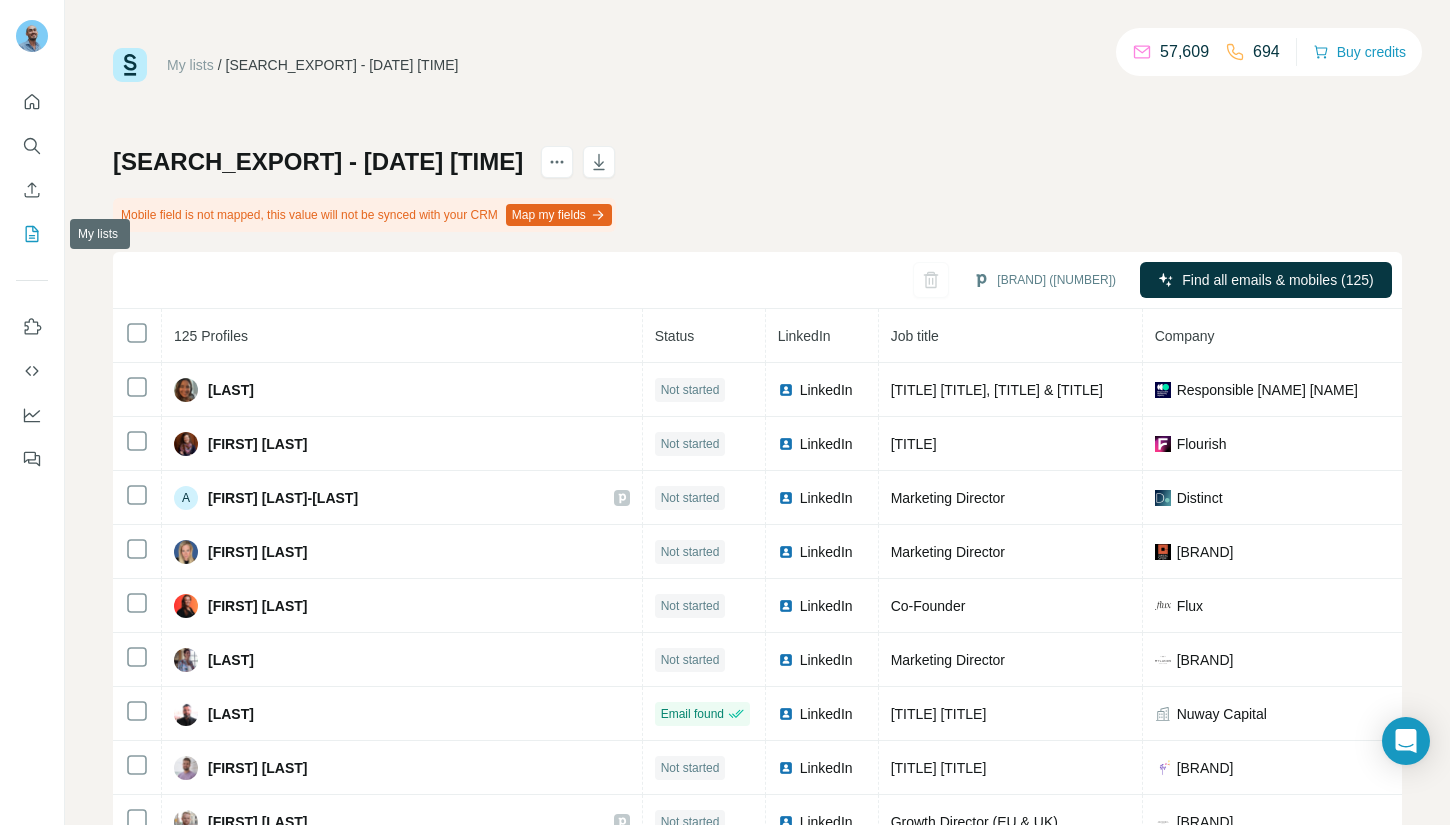 click 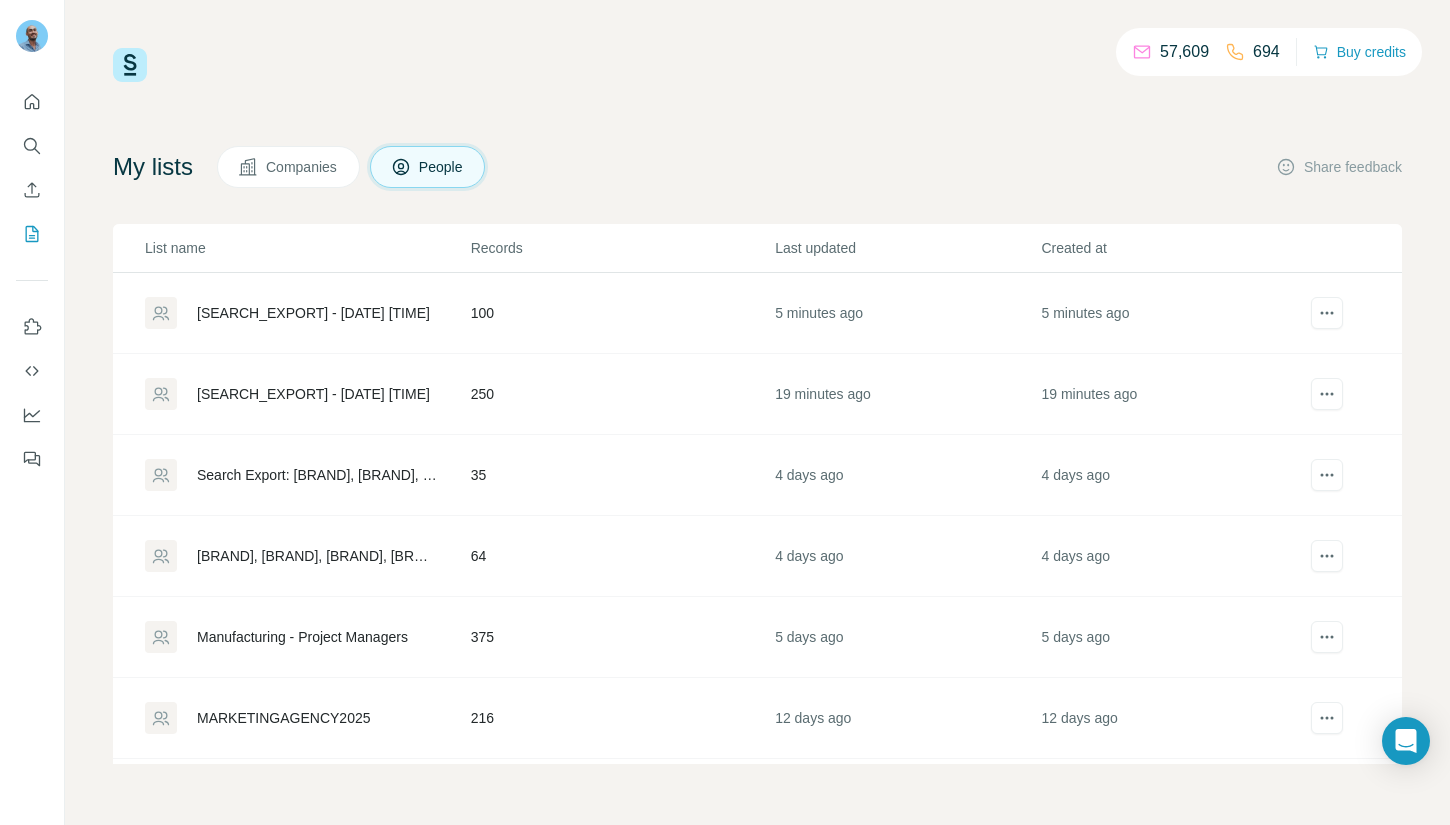 click on "[SEARCH_EXPORT] - [DATE] [TIME]" at bounding box center [307, 313] 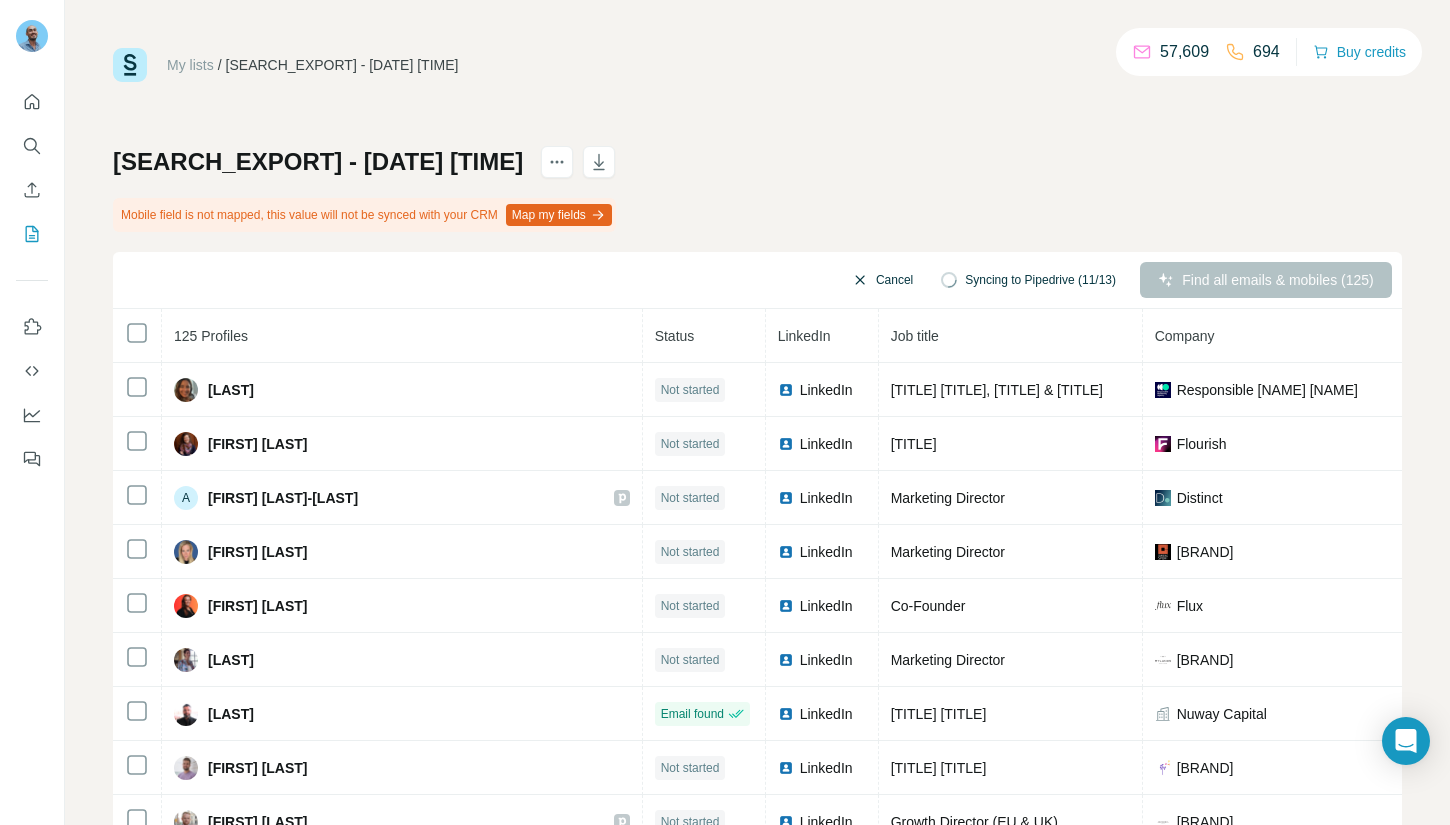 click on "Cancel" at bounding box center (882, 280) 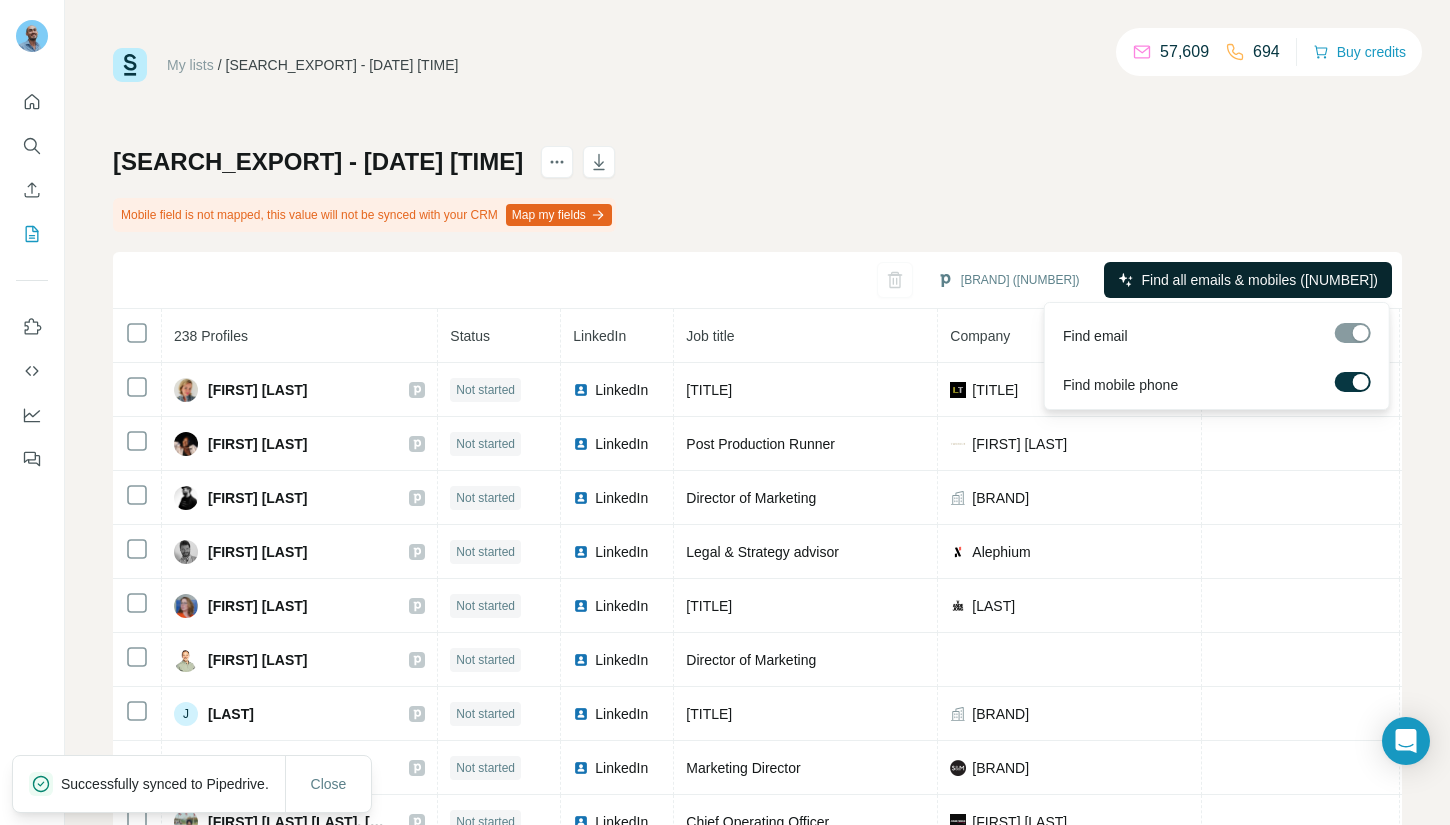 click on "Find all emails & mobiles ([NUMBER])" at bounding box center (1260, 280) 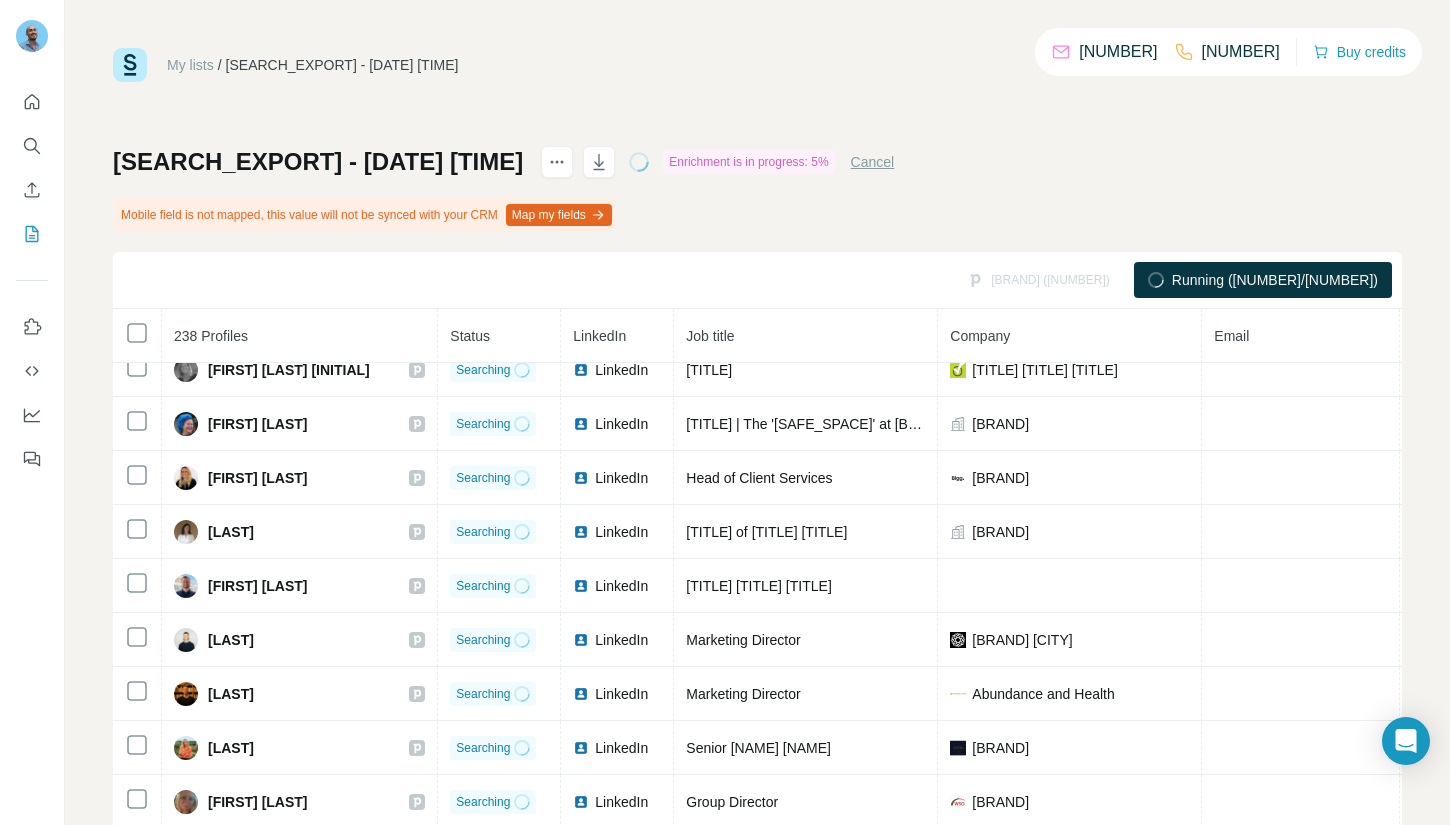 scroll, scrollTop: 1740, scrollLeft: 0, axis: vertical 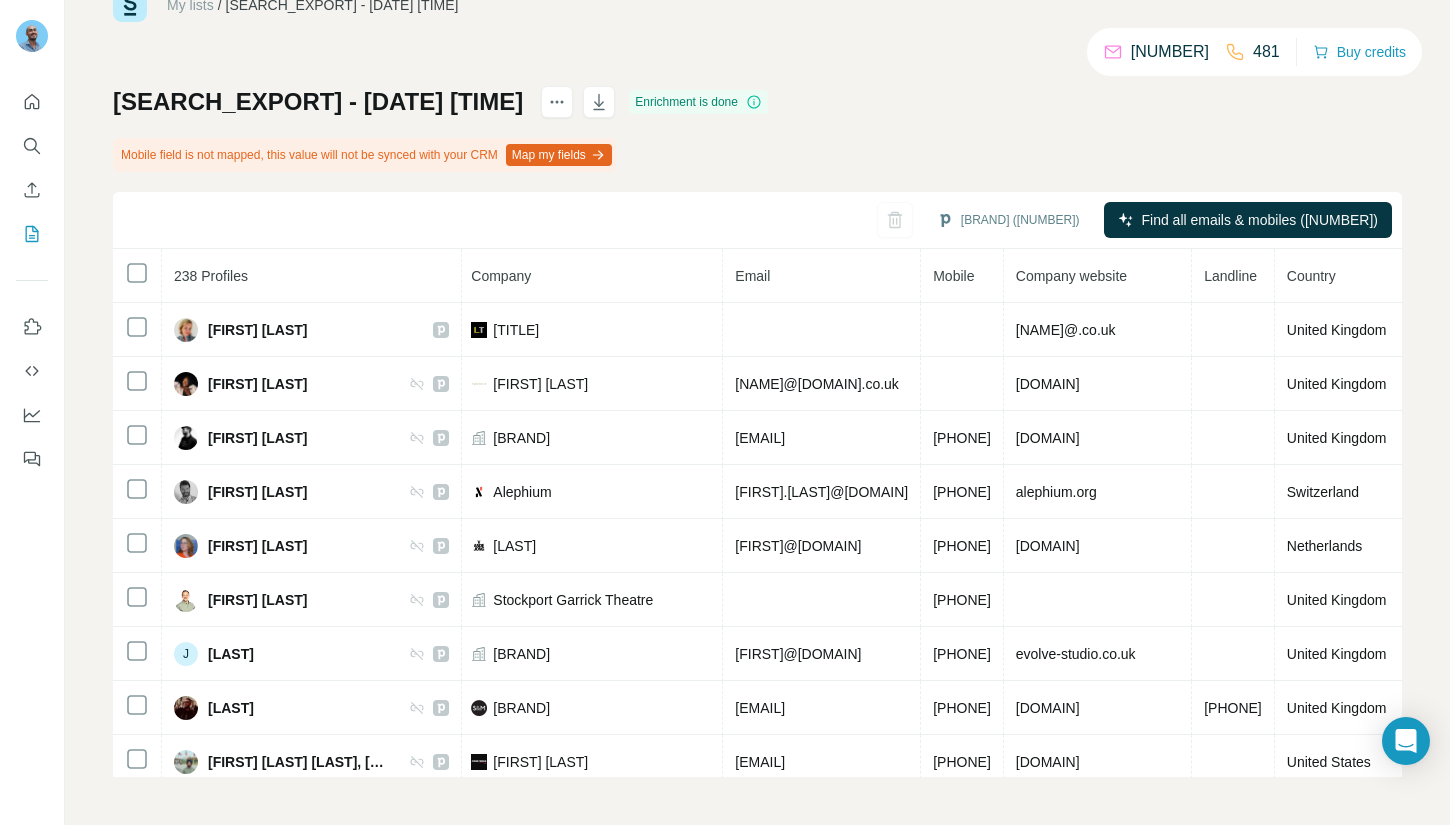 click on "[SEARCH_EXPORT] - [DATE] [TIME]" at bounding box center (318, 102) 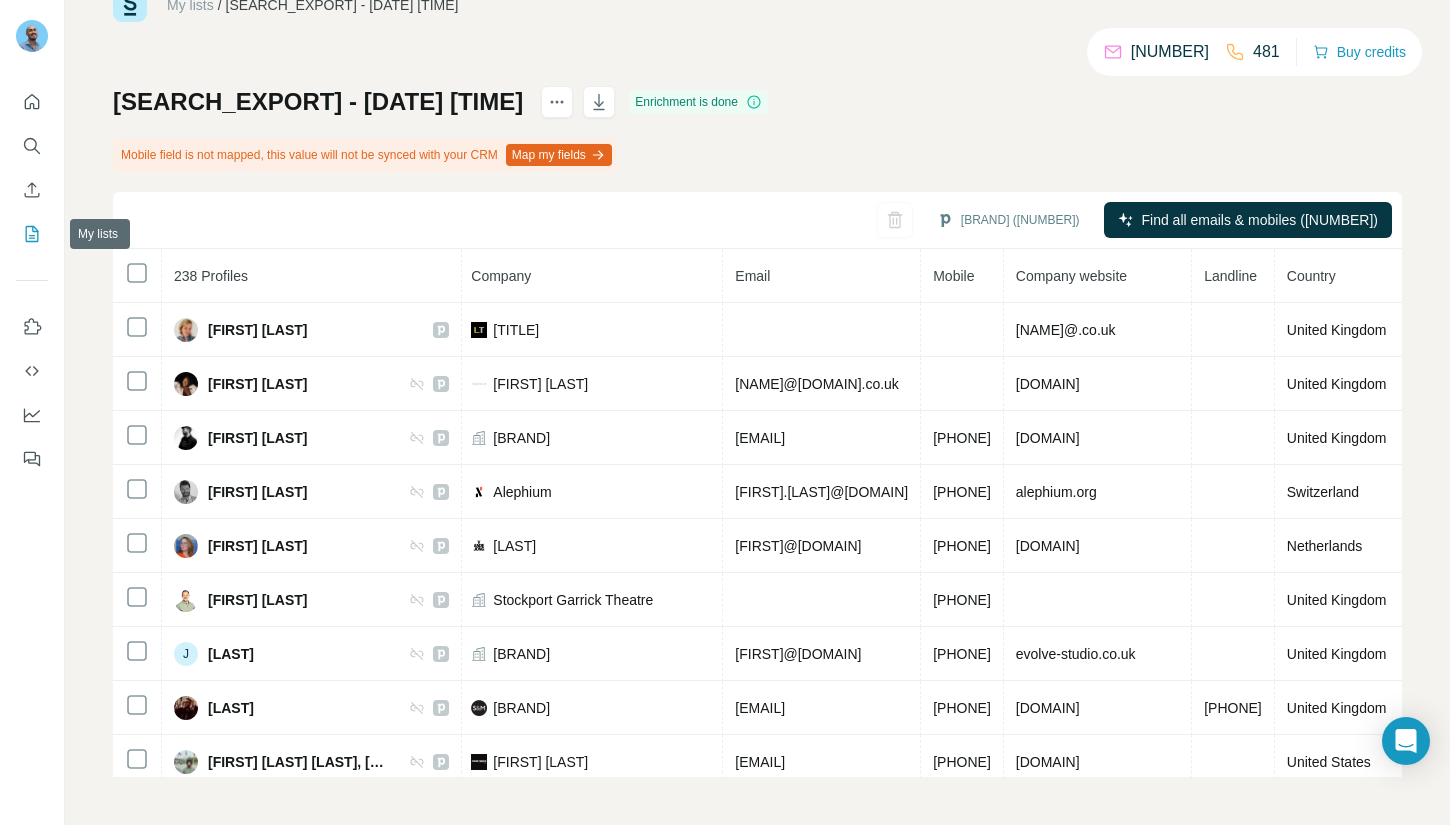 click 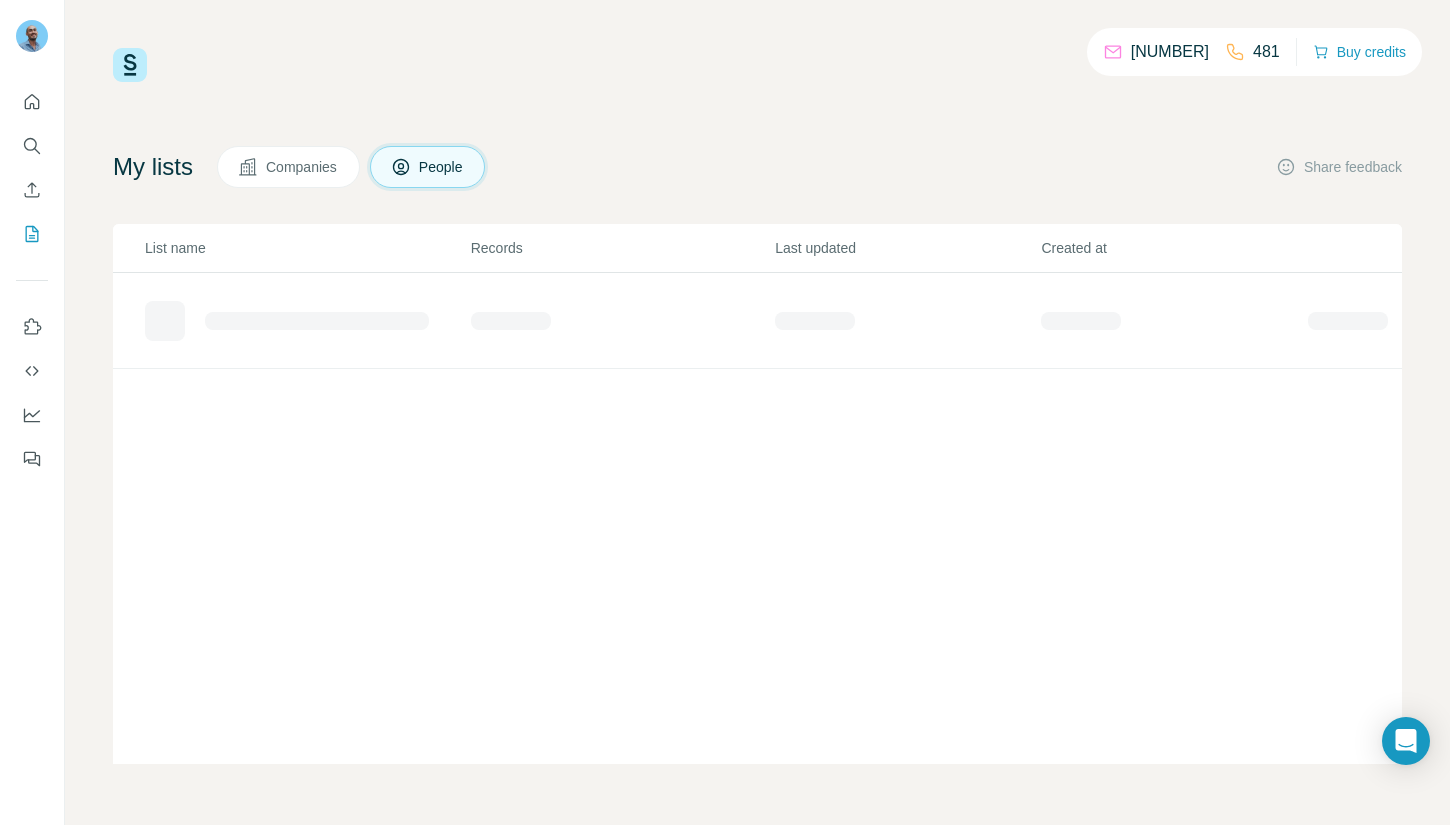 scroll, scrollTop: 0, scrollLeft: 0, axis: both 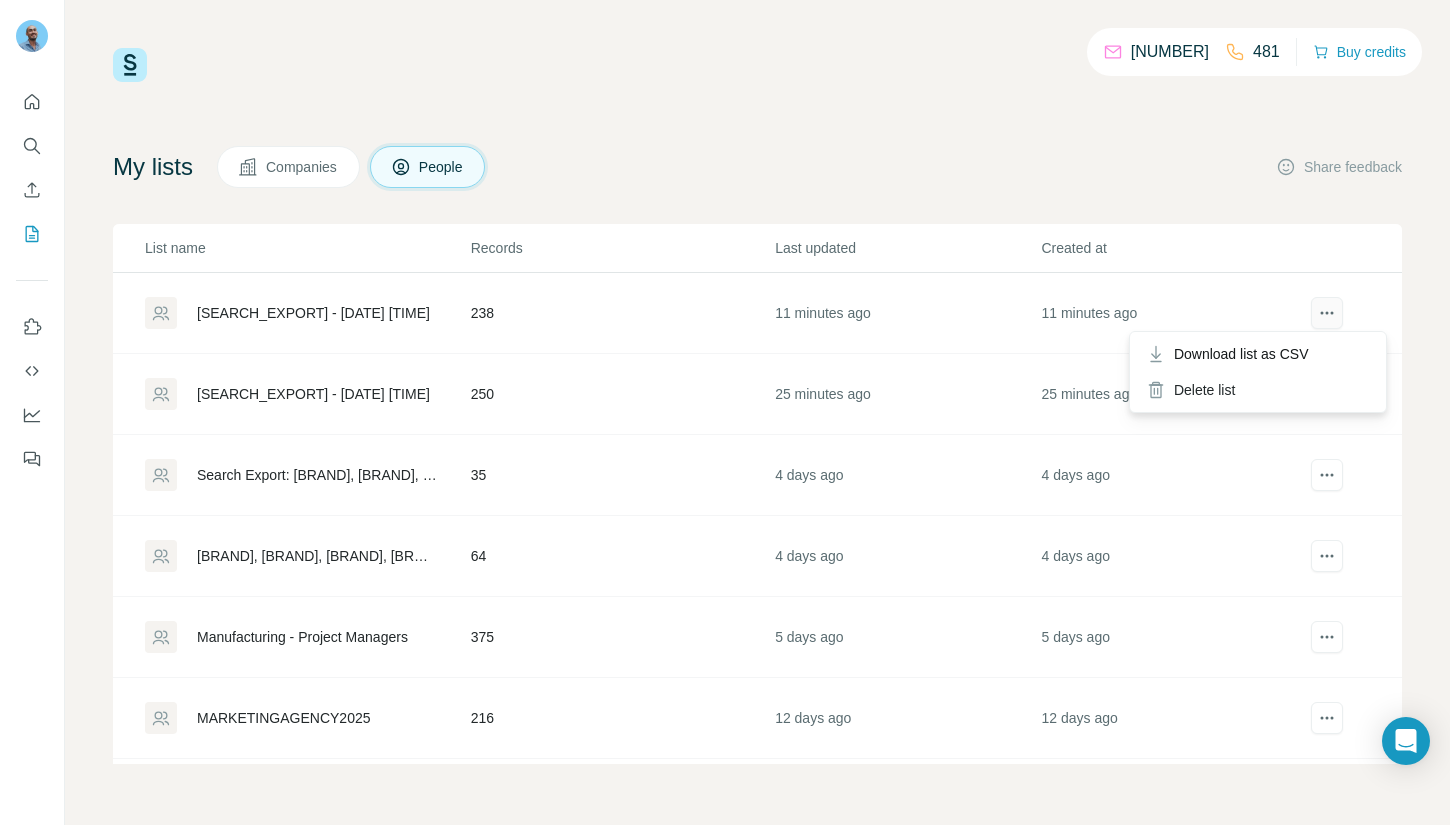 click 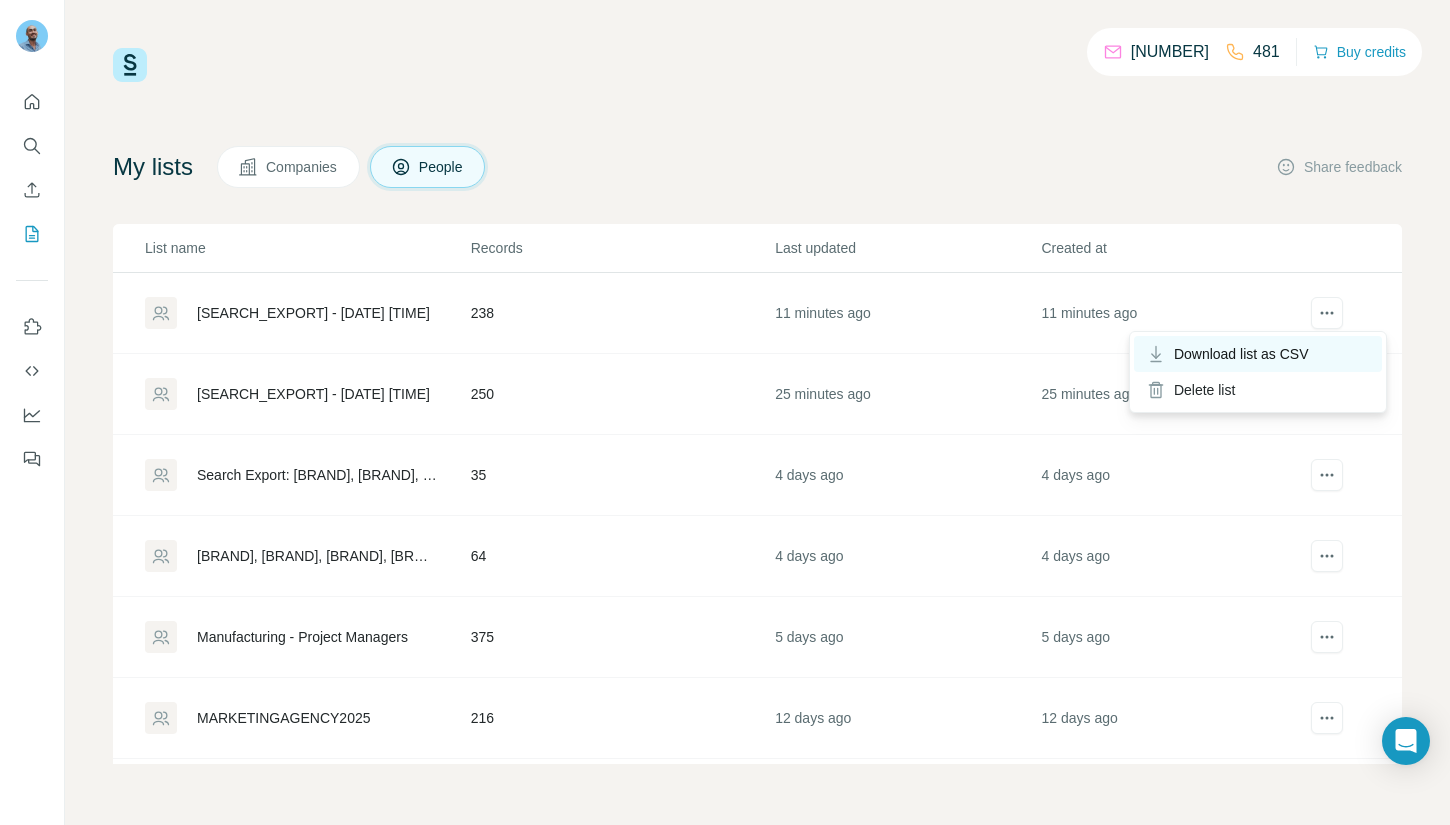 click on "Download list as CSV" at bounding box center (1241, 354) 